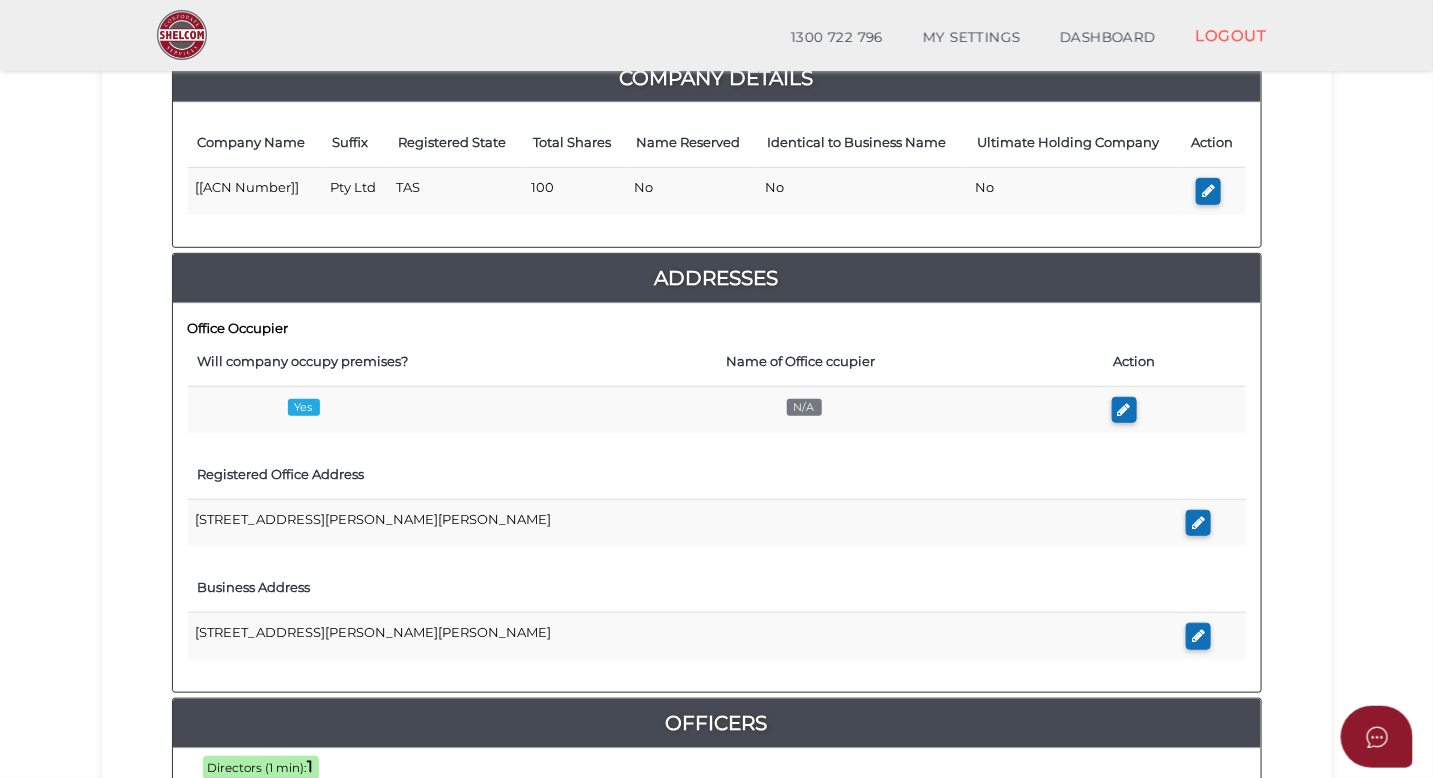 scroll, scrollTop: 296, scrollLeft: 0, axis: vertical 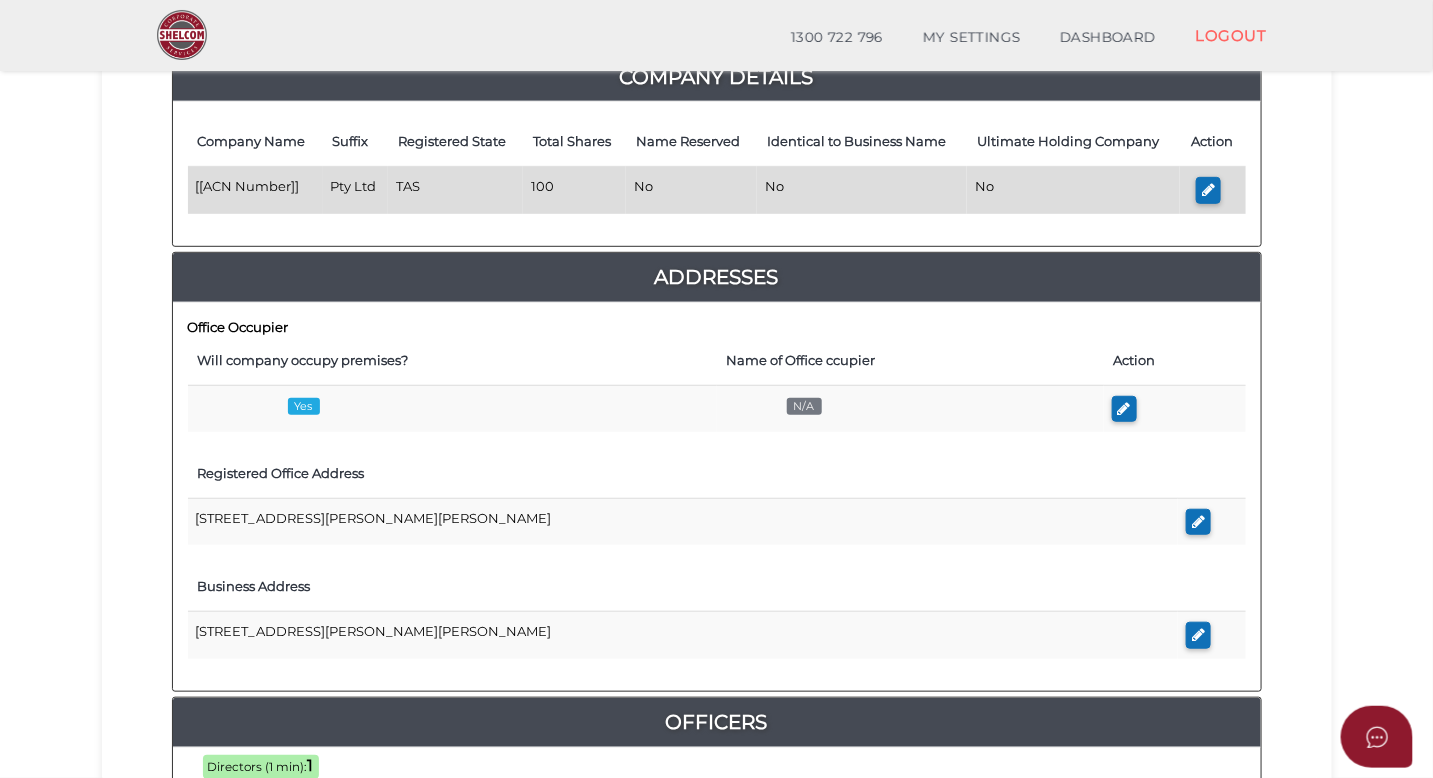 click on "[[ACN Number]]" at bounding box center (255, 190) 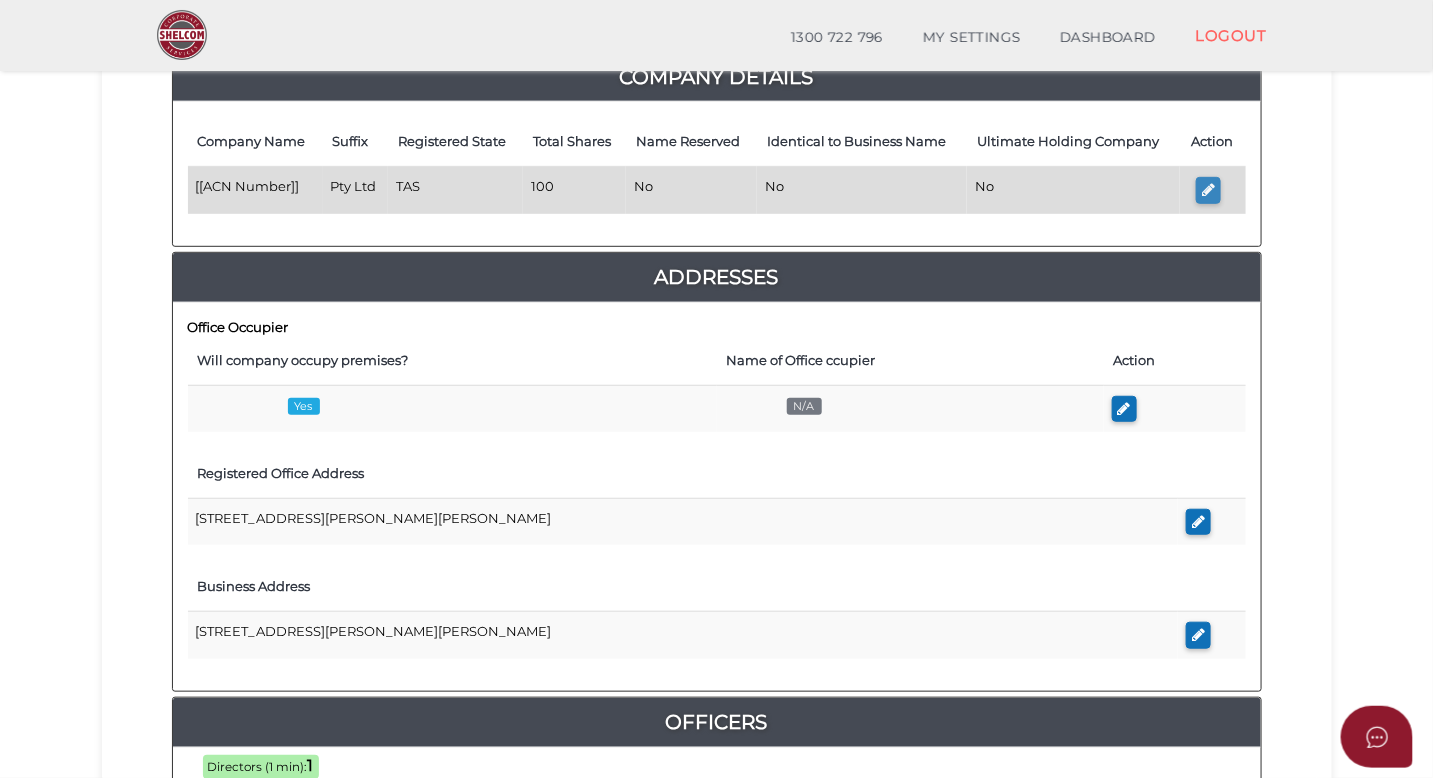 click at bounding box center (1208, 190) 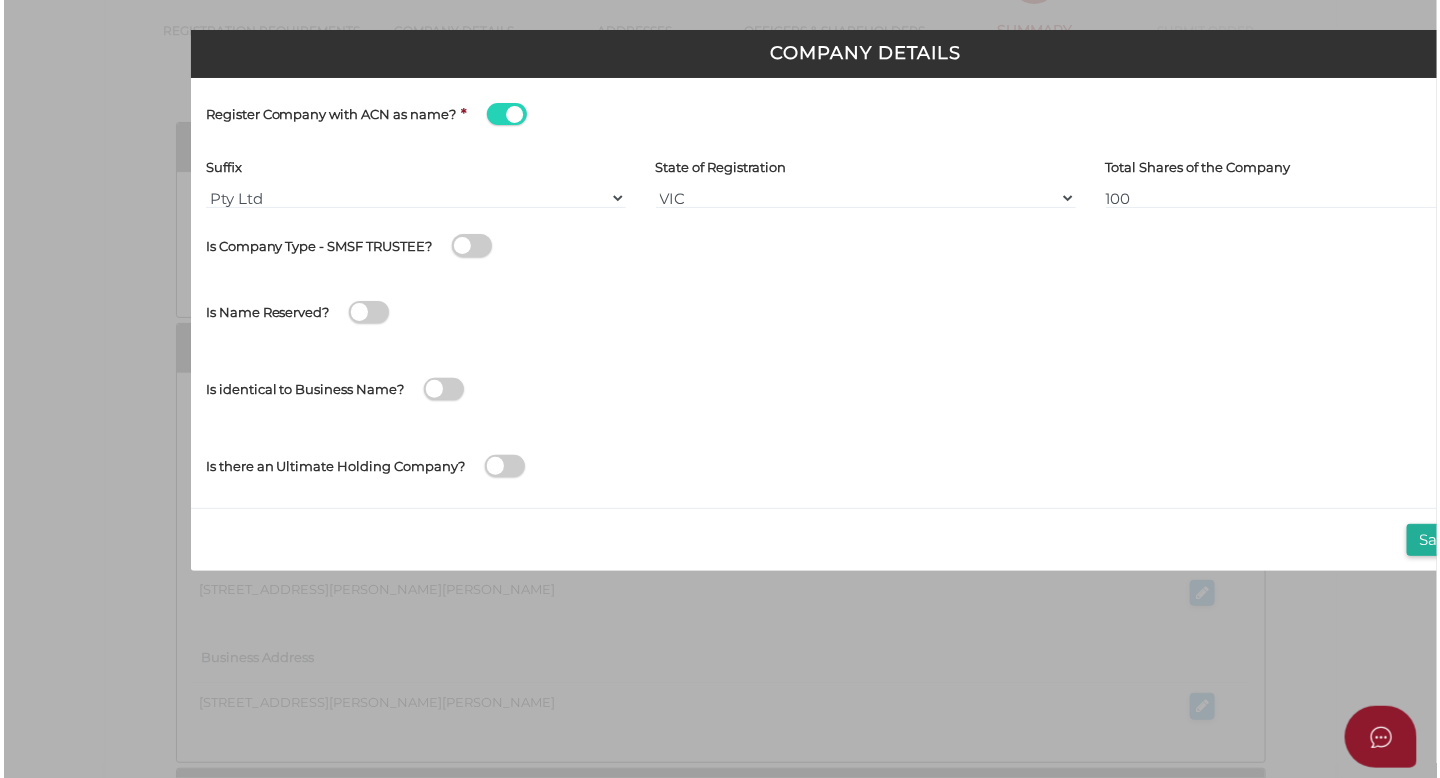 scroll, scrollTop: 0, scrollLeft: 0, axis: both 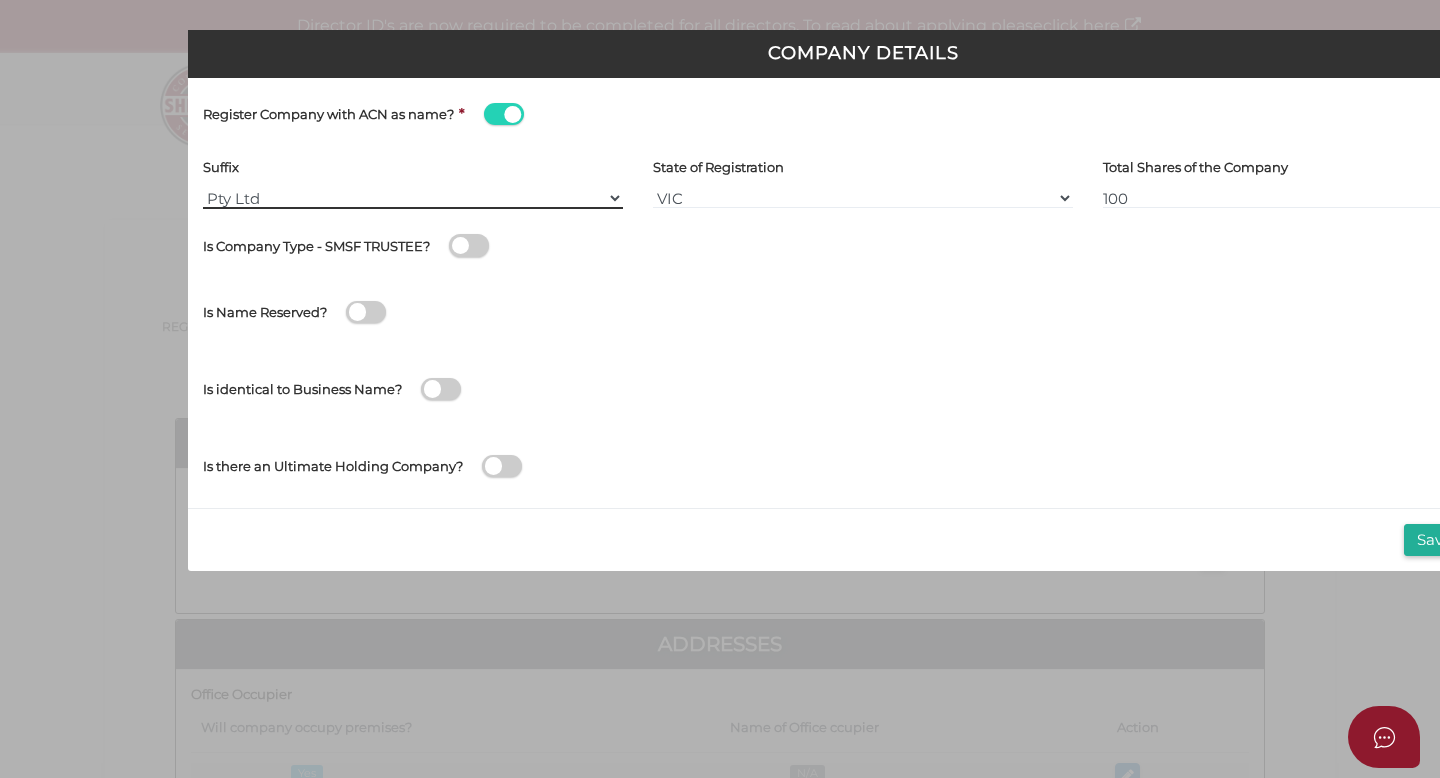 click on "Pty Ltd 										 Pty Ltd
Pty. Ltd.
Pty Limited
Proprietary Limited
Proprietary Ltd" at bounding box center (413, 198) 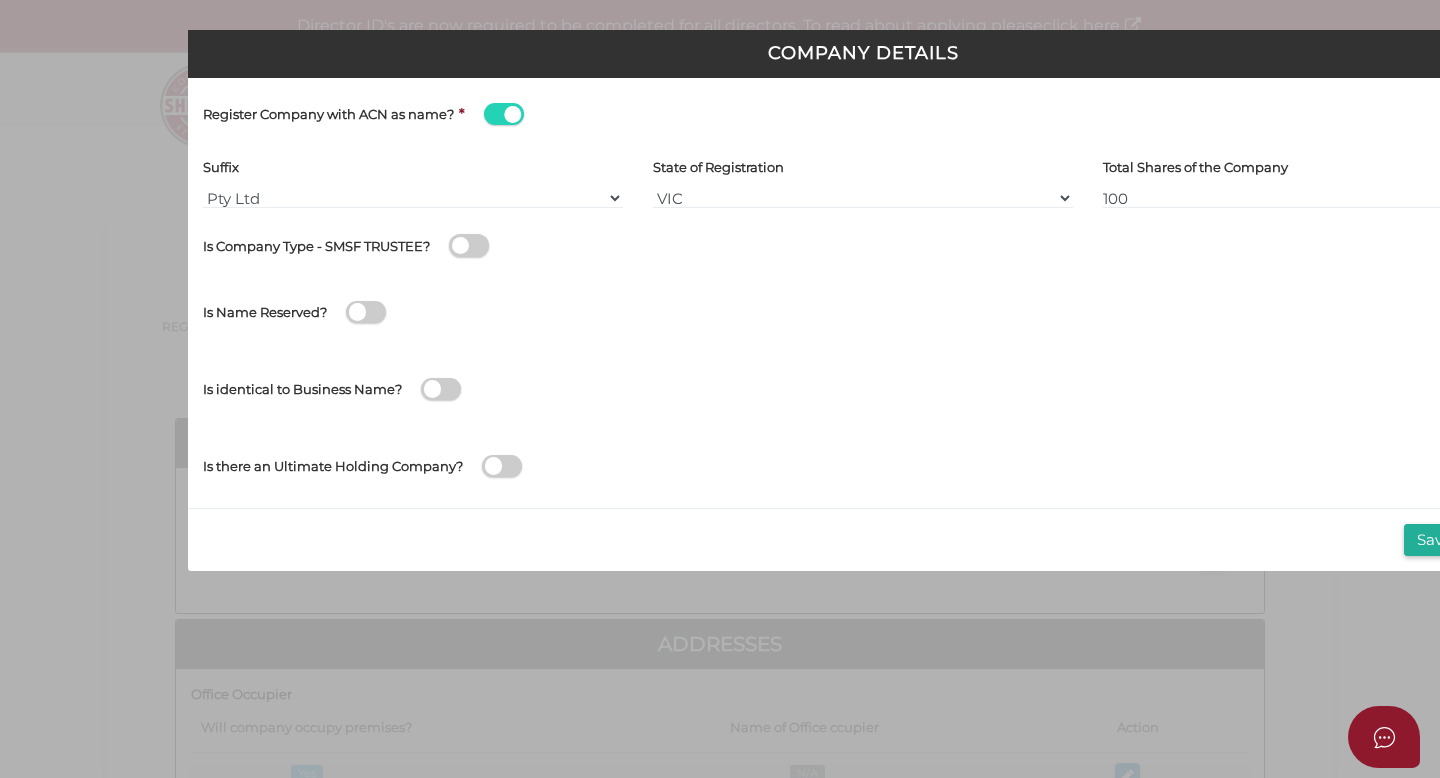 click on "Register Company with ACN as name?" at bounding box center (328, 114) 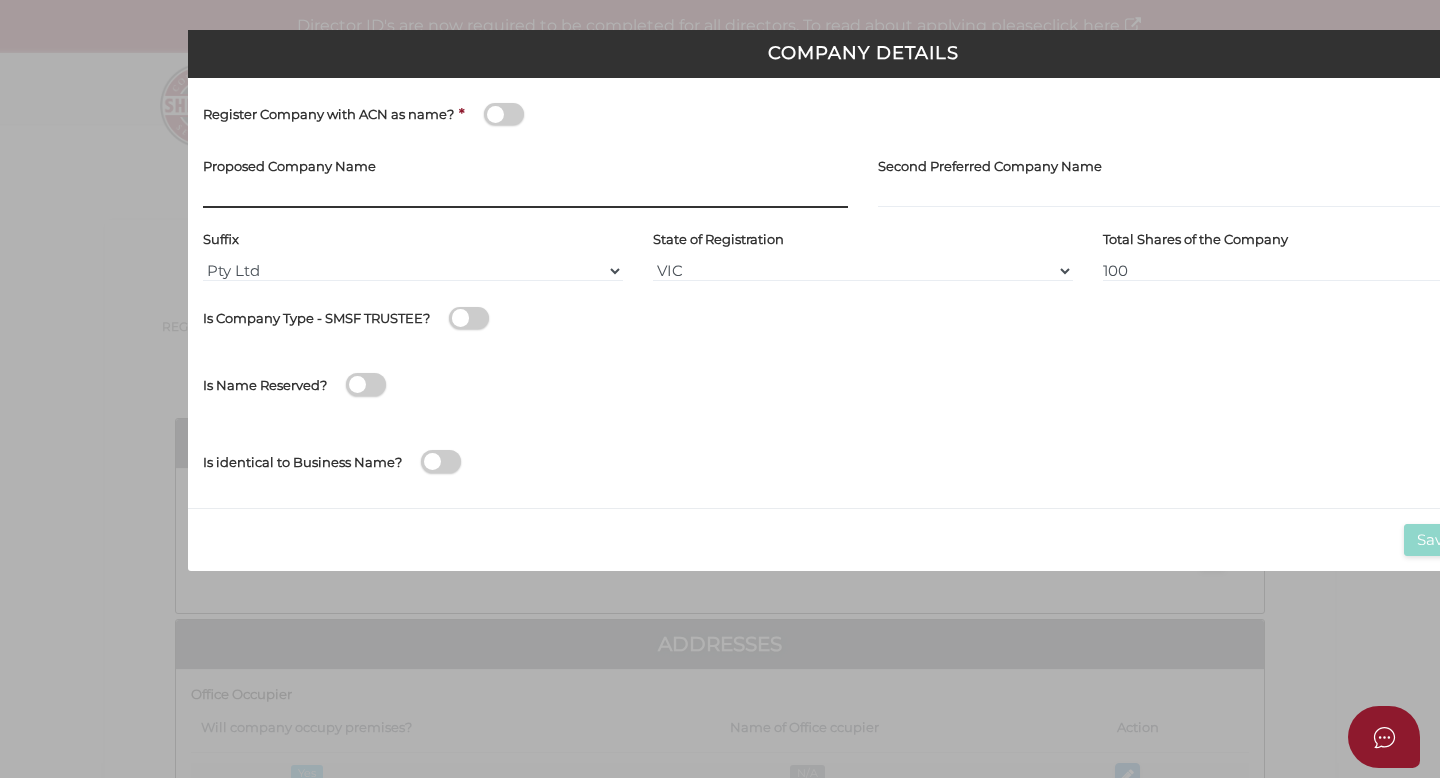 click at bounding box center (525, 197) 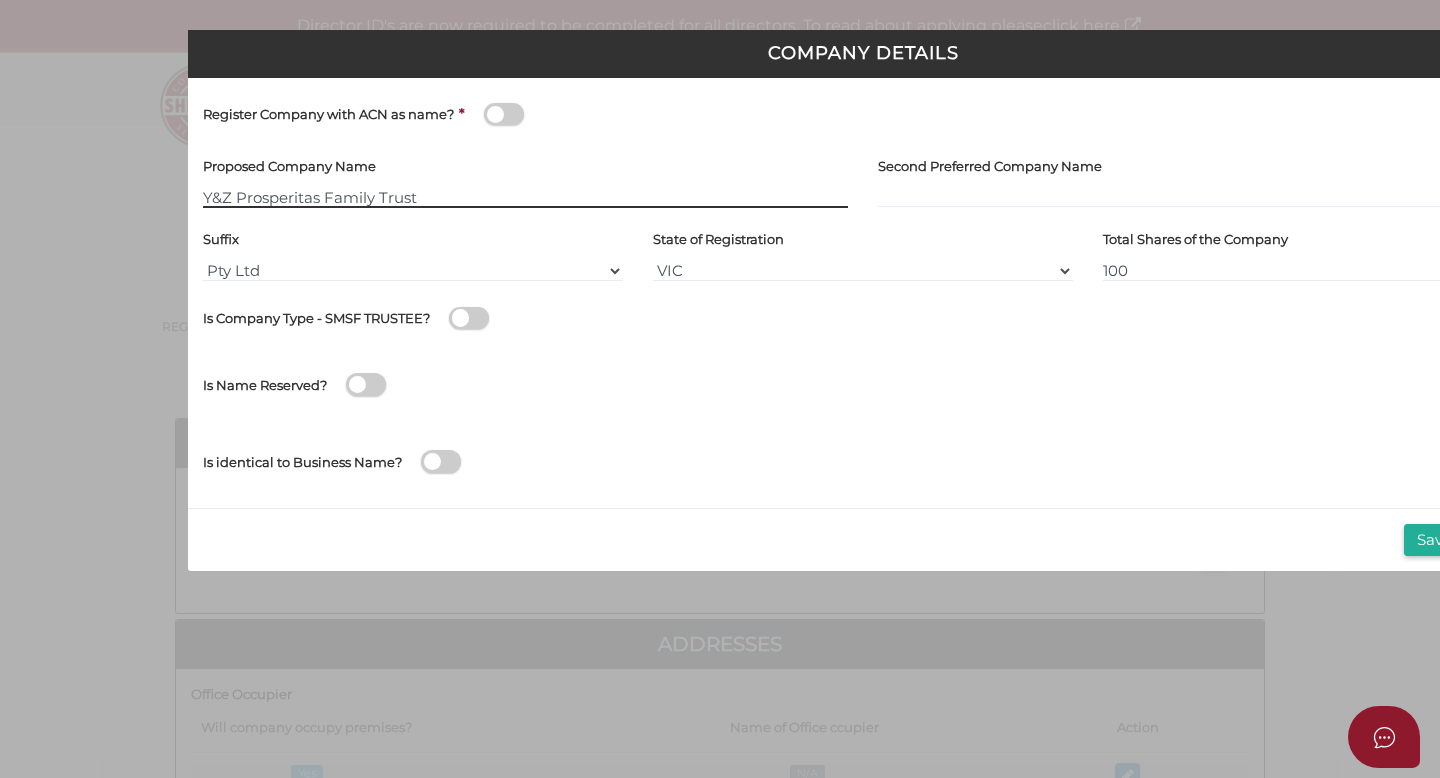 type on "Y&Z Prosperitas Family Trust" 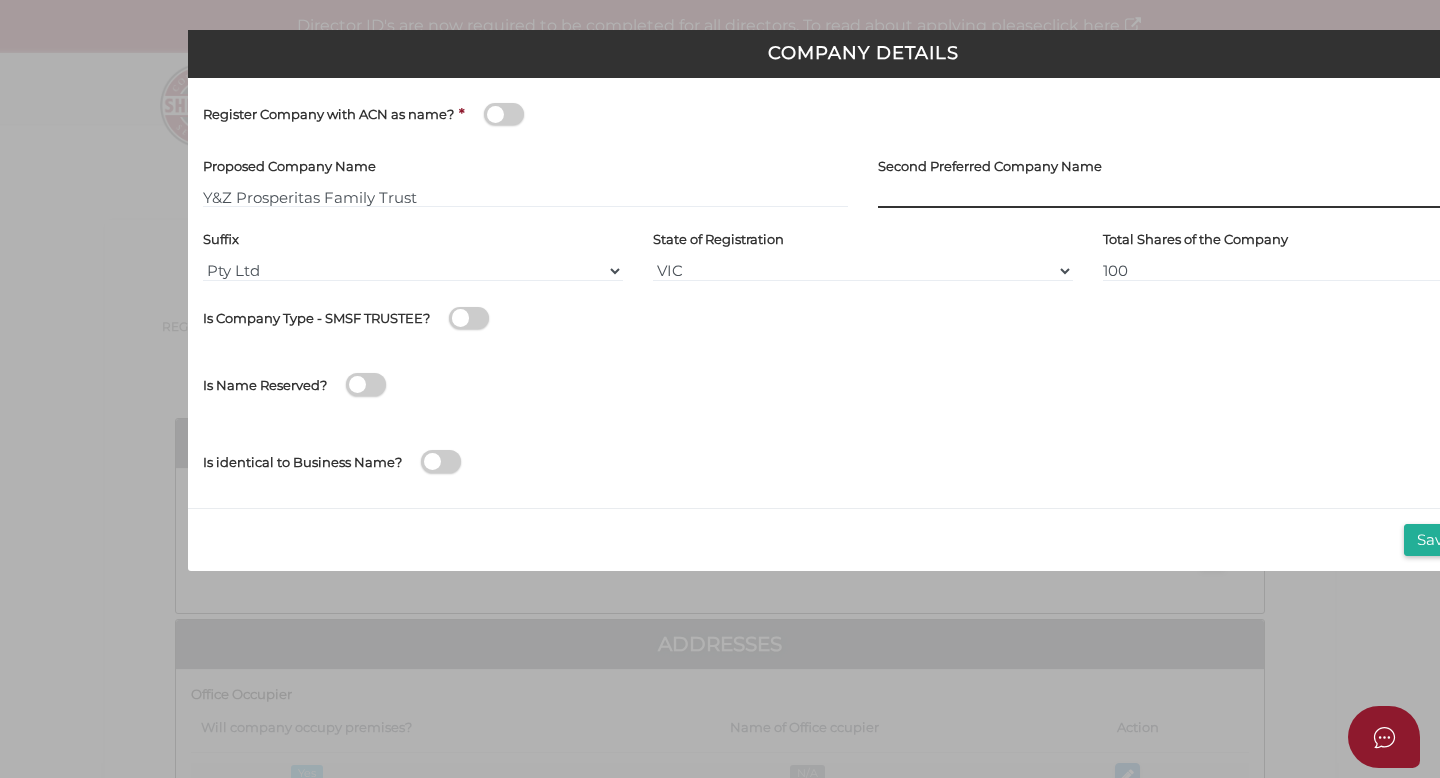 scroll, scrollTop: 0, scrollLeft: 76, axis: horizontal 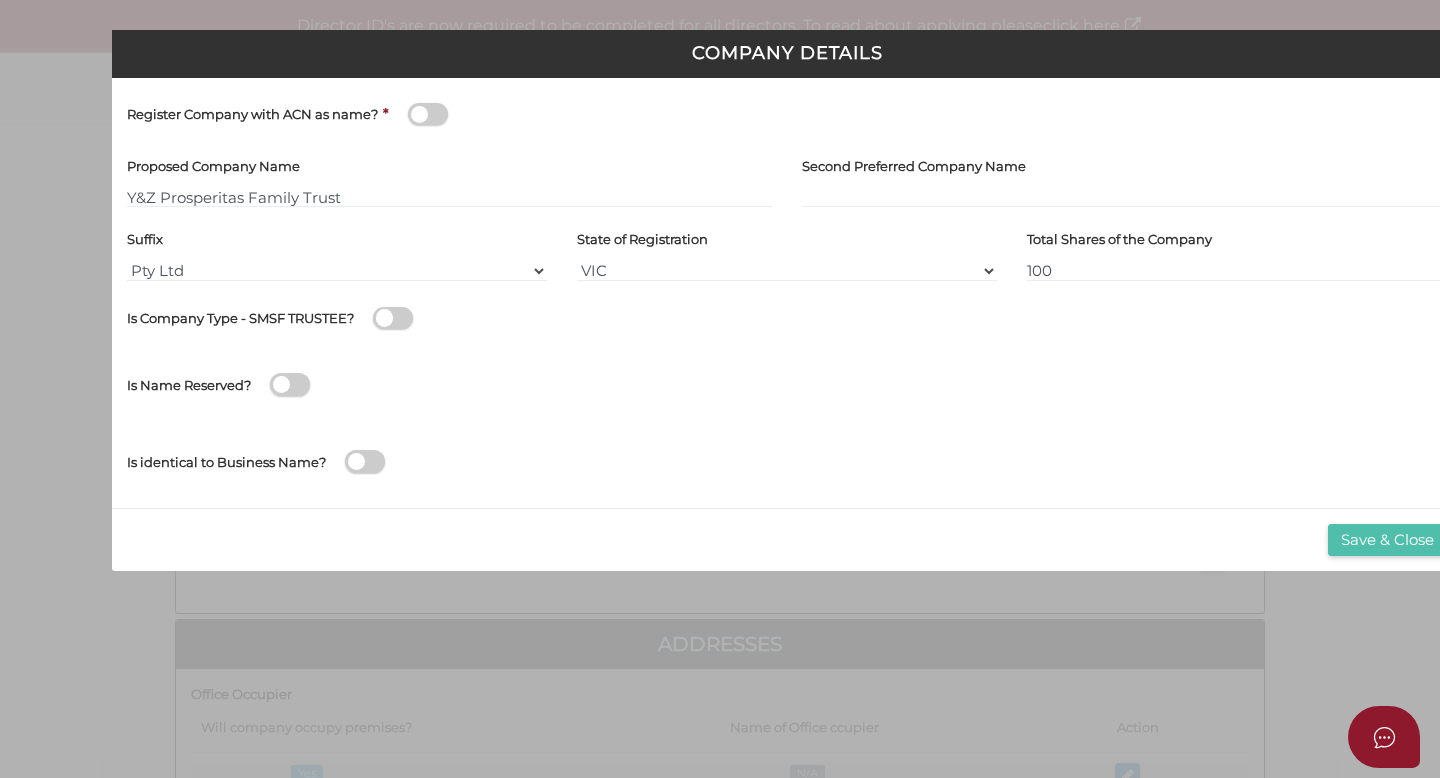 click on "Save & Close" at bounding box center [1387, 540] 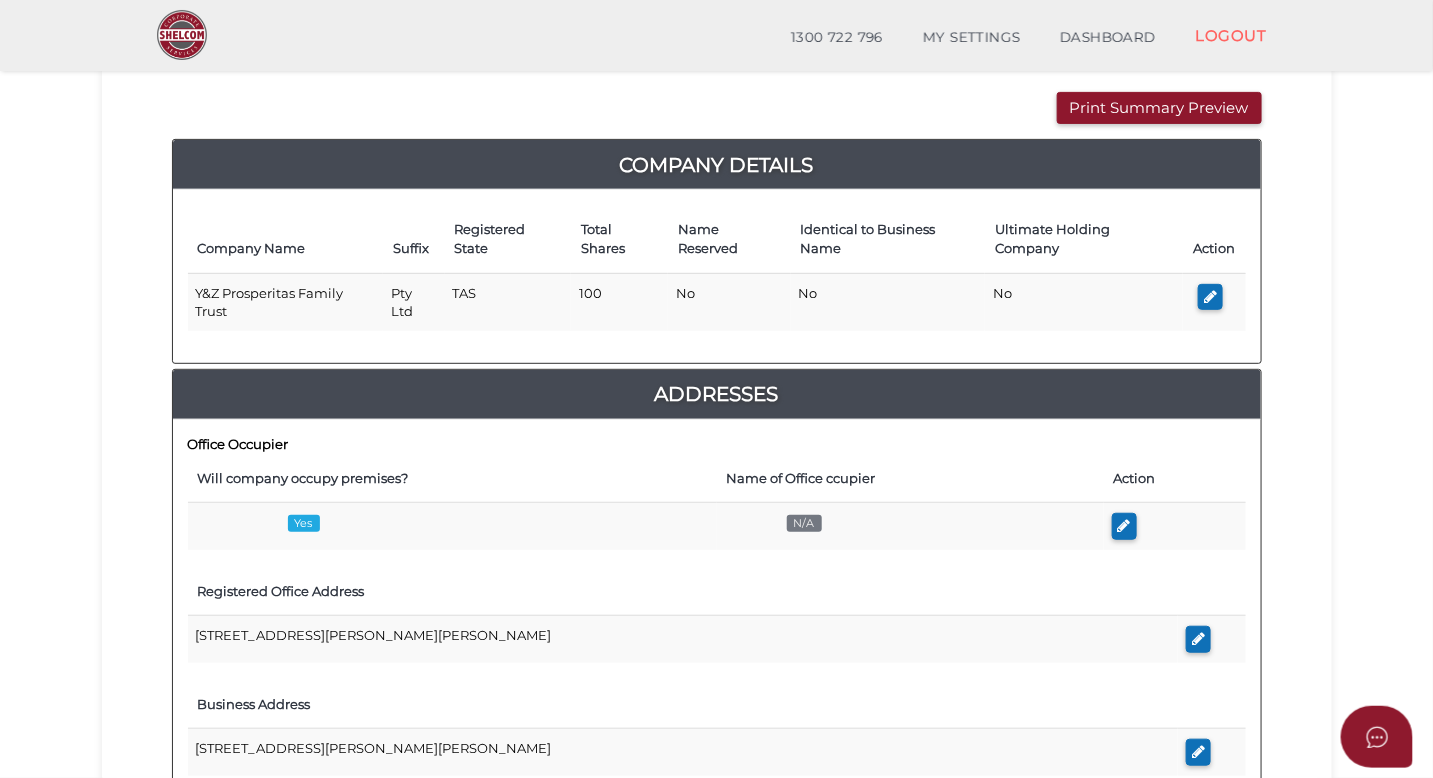 scroll, scrollTop: 209, scrollLeft: 0, axis: vertical 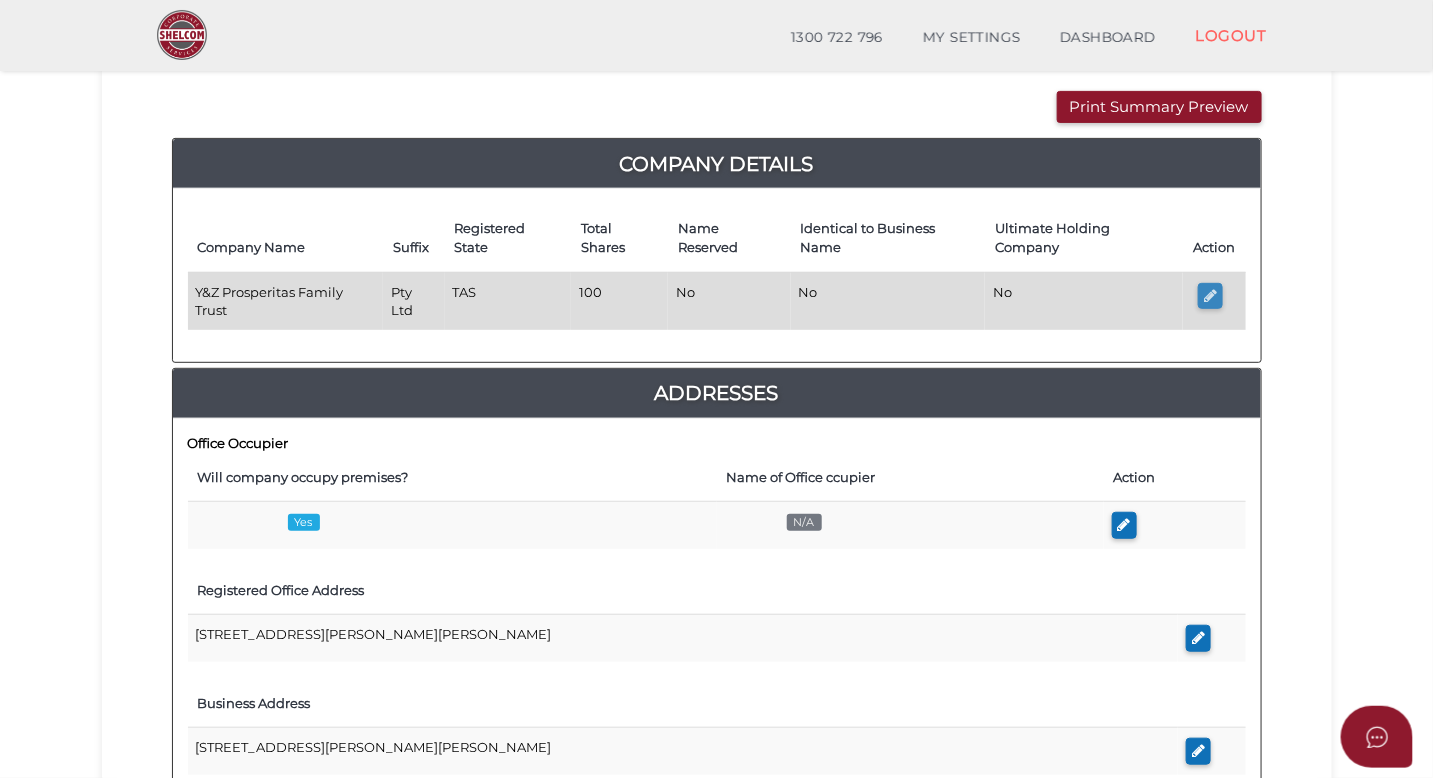 click at bounding box center [1210, 295] 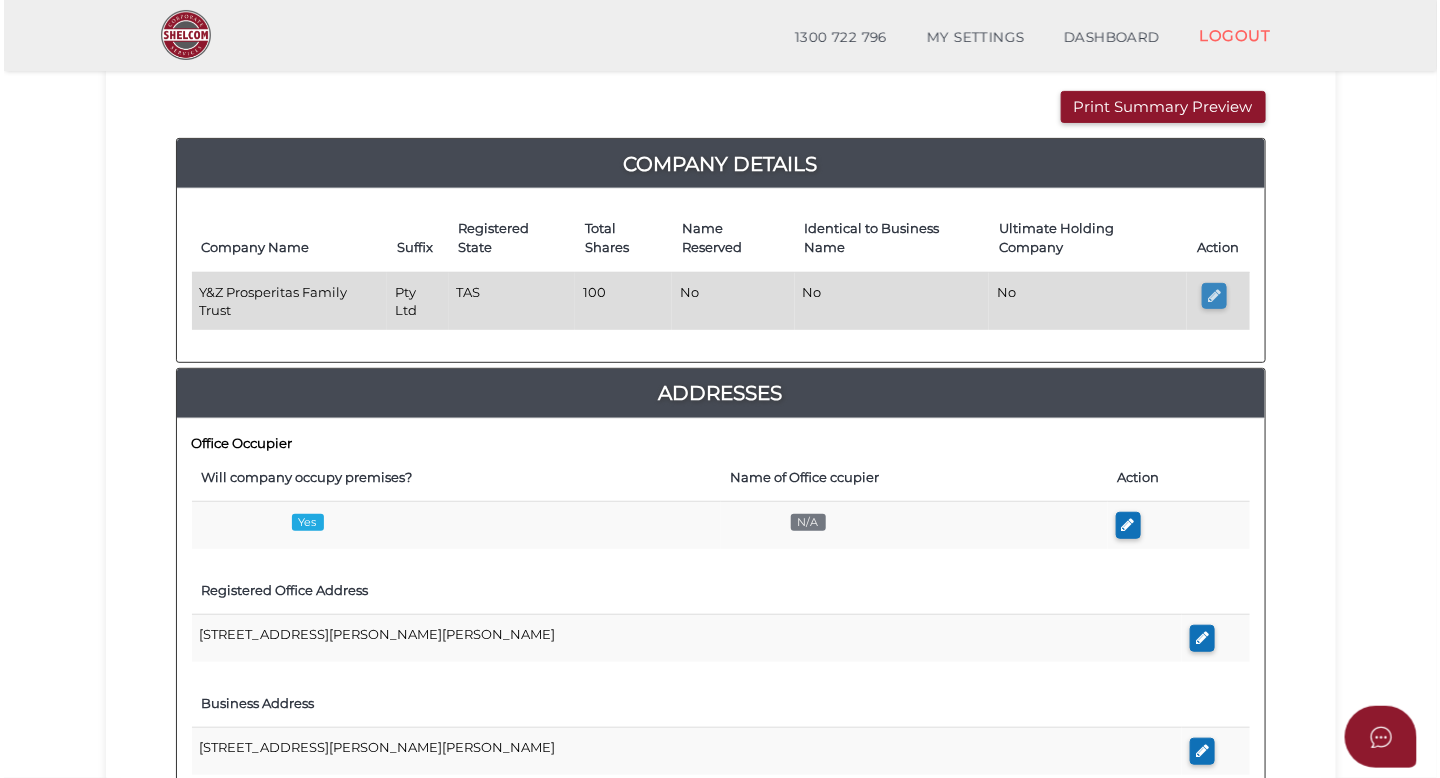 scroll, scrollTop: 0, scrollLeft: 0, axis: both 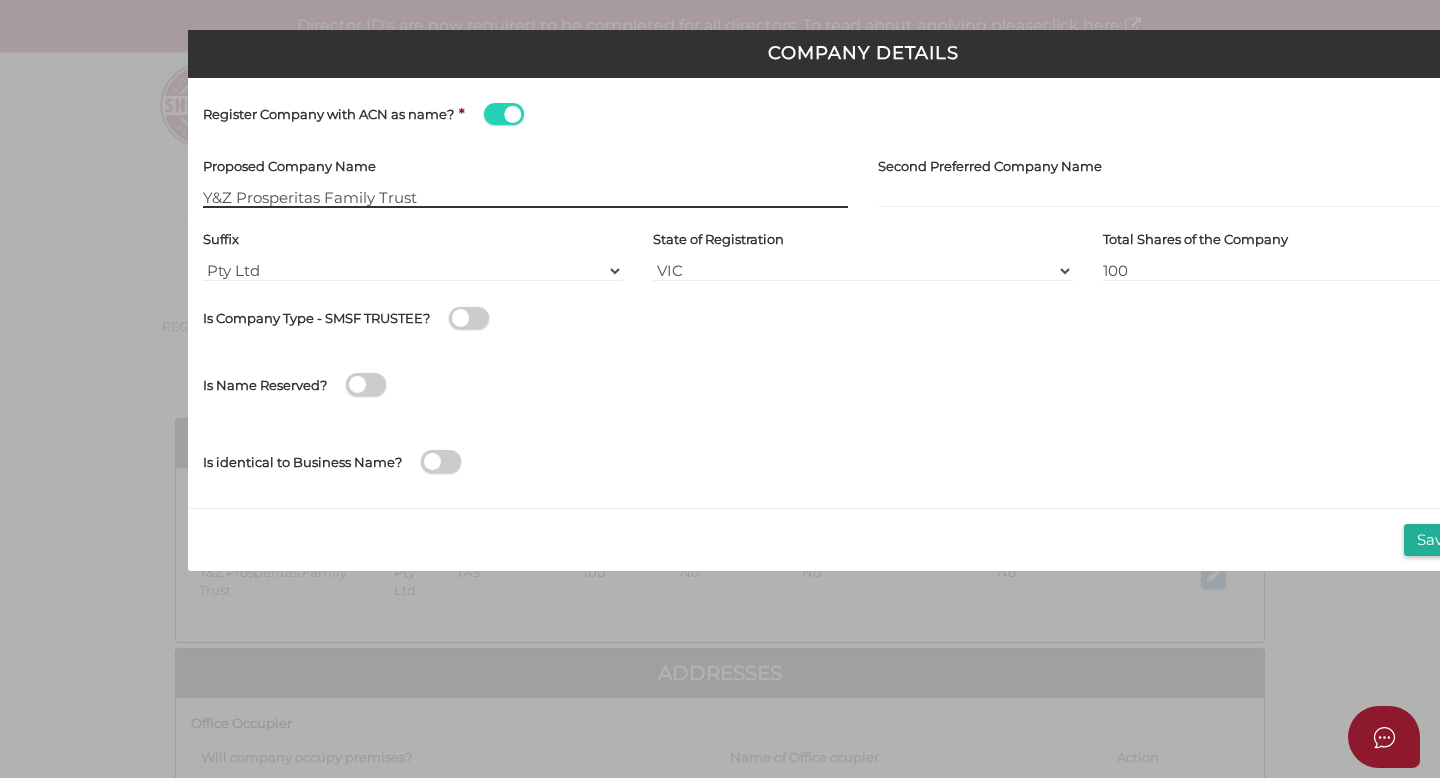 type on "[[ACN Number]]" 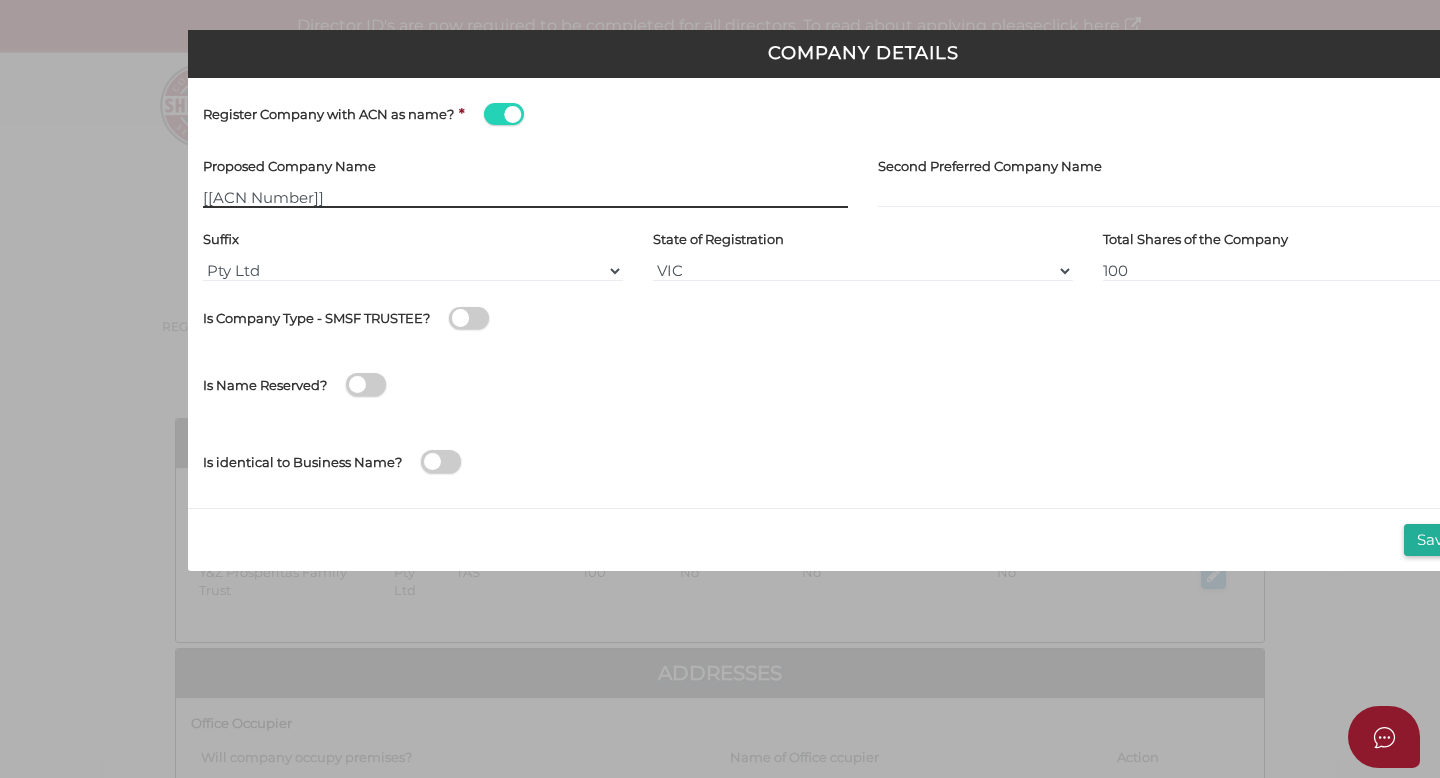 scroll, scrollTop: 78, scrollLeft: 0, axis: vertical 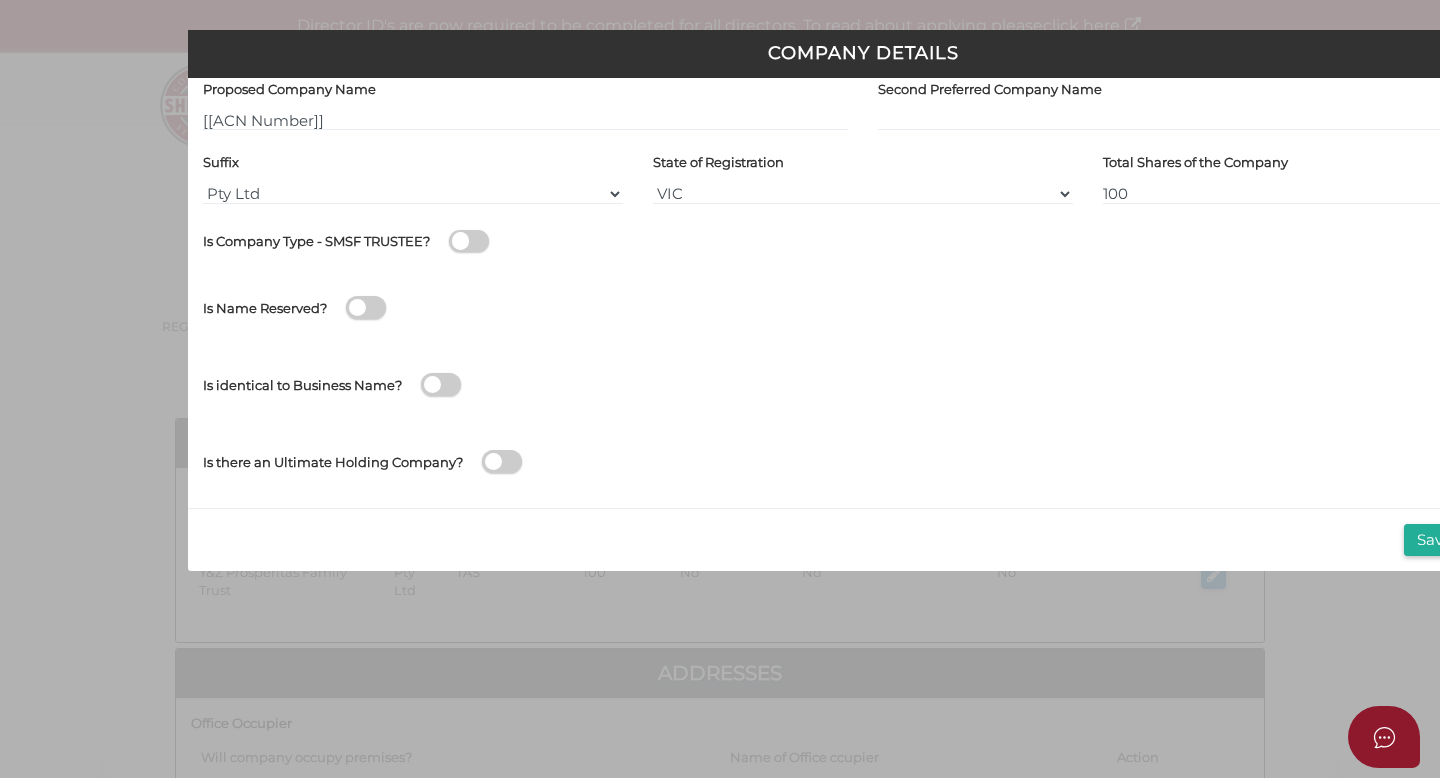 click on "State of Registration
VIC
ACT
NSW
NT
QLD
TAS
WA
SA" at bounding box center [863, 175] 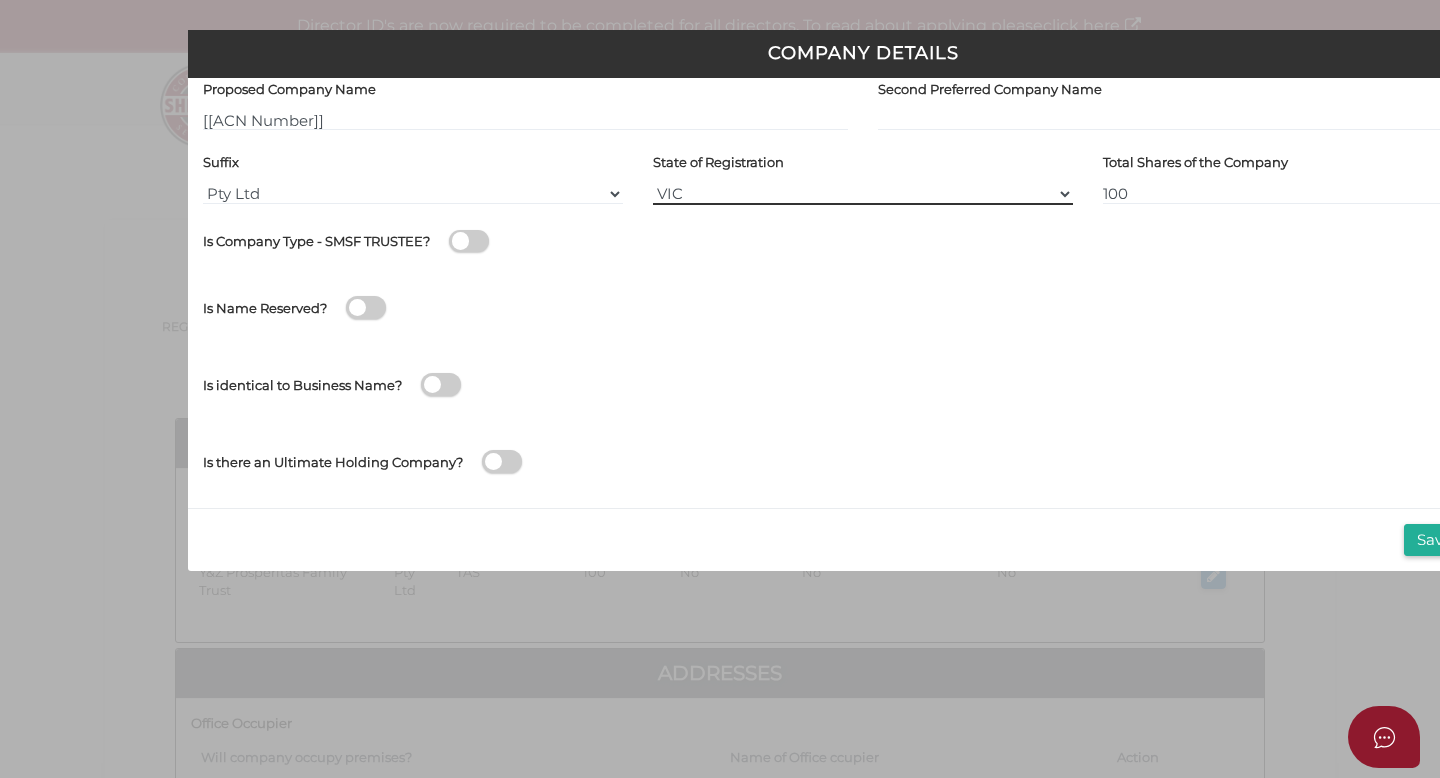 click on "VIC
ACT
NSW
NT
QLD
TAS
WA
SA" at bounding box center (863, 194) 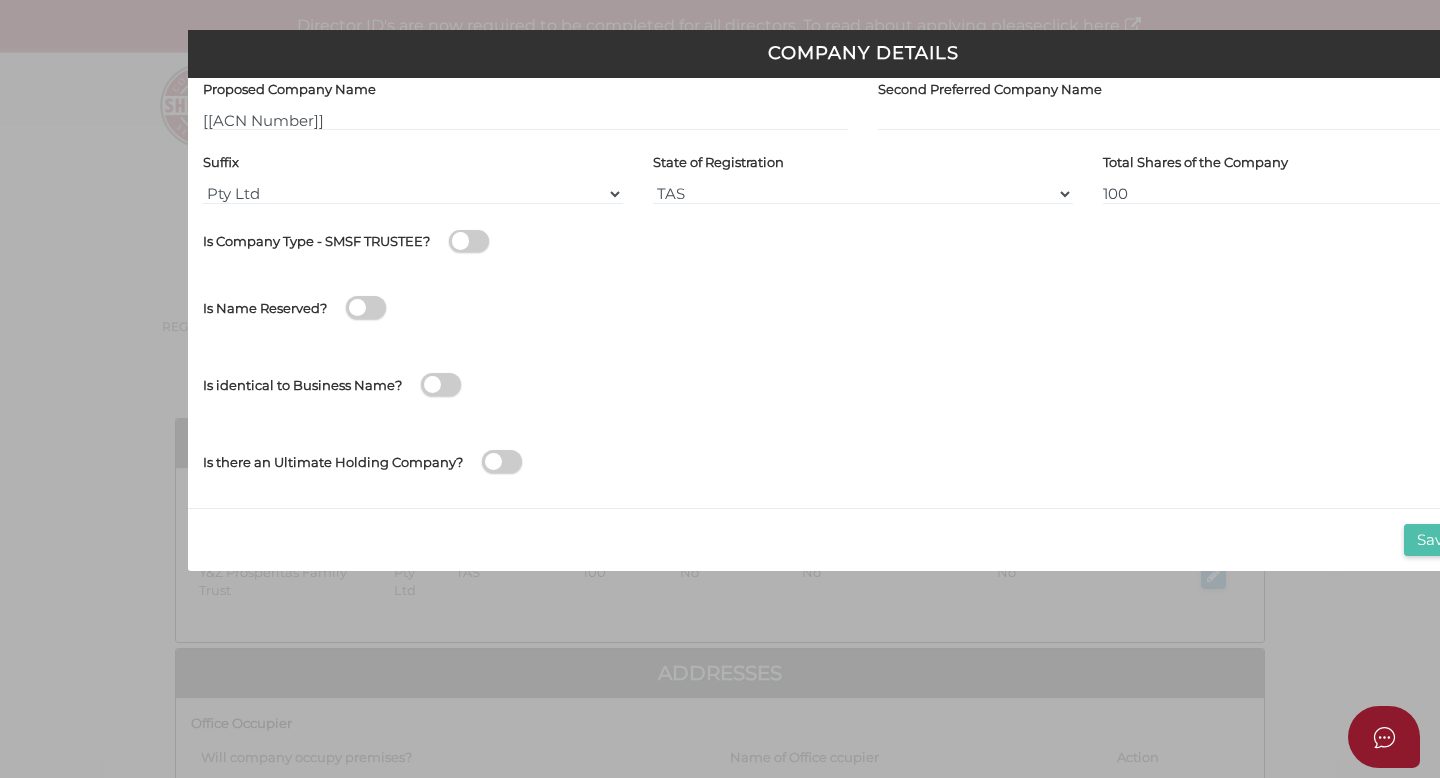 click on "Save & Close" at bounding box center [1463, 540] 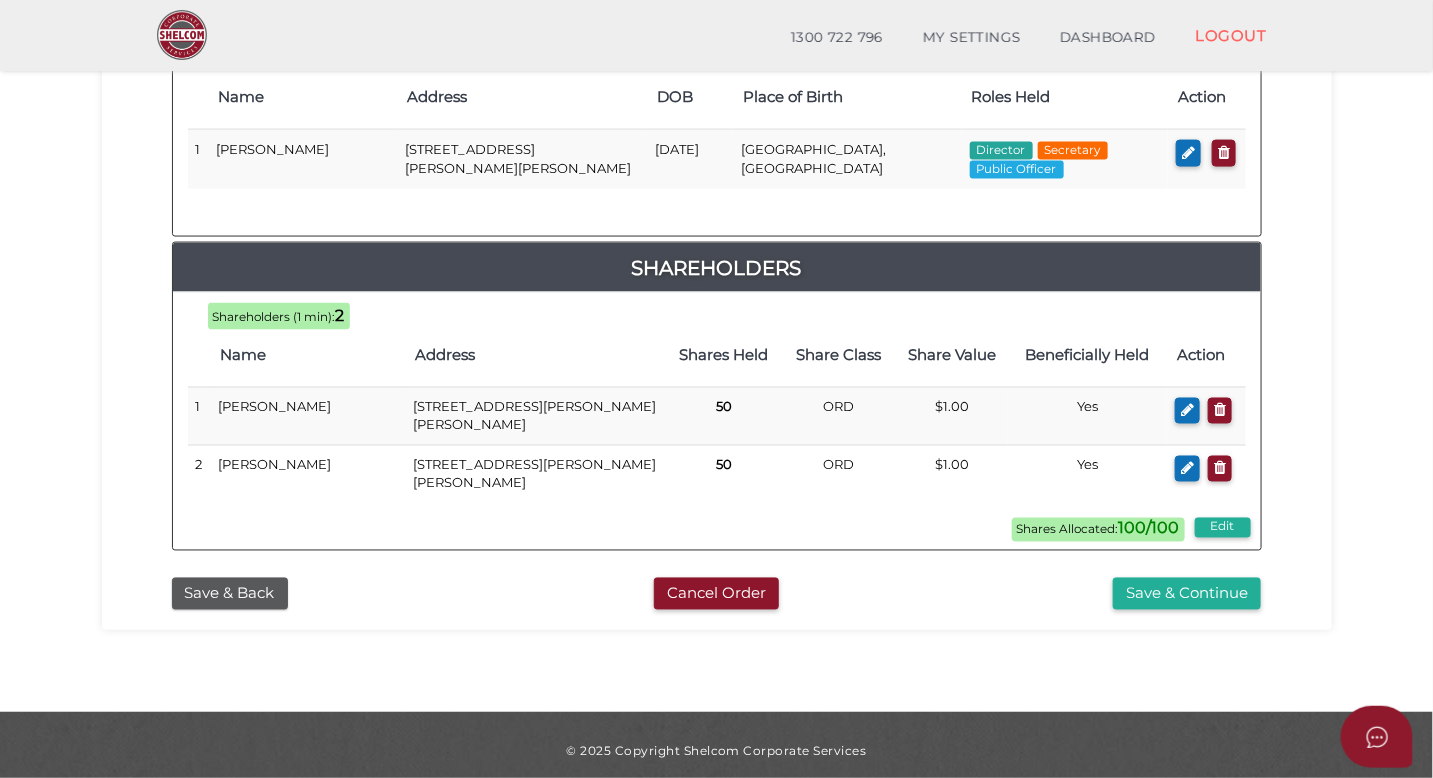 scroll, scrollTop: 1047, scrollLeft: 0, axis: vertical 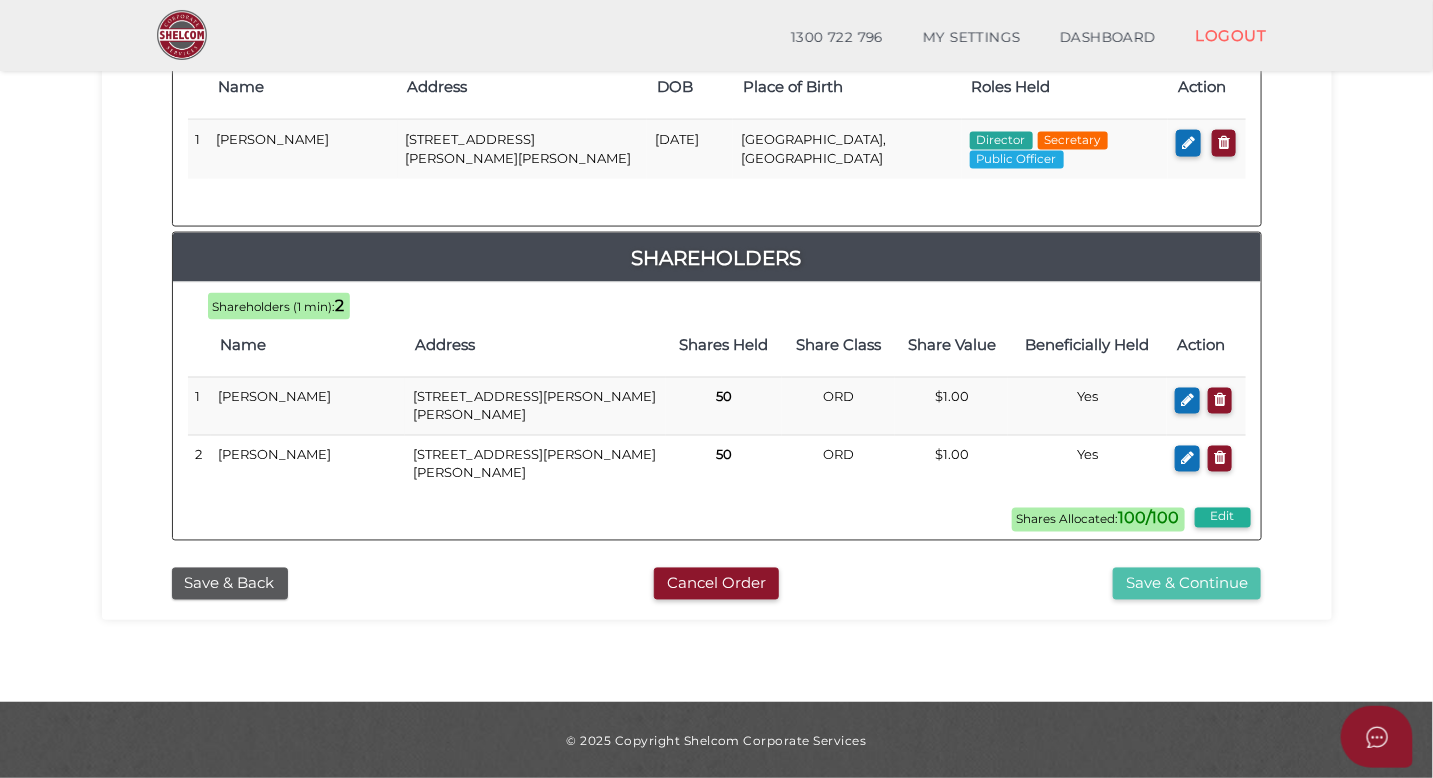 click on "Save & Continue" at bounding box center (1187, 584) 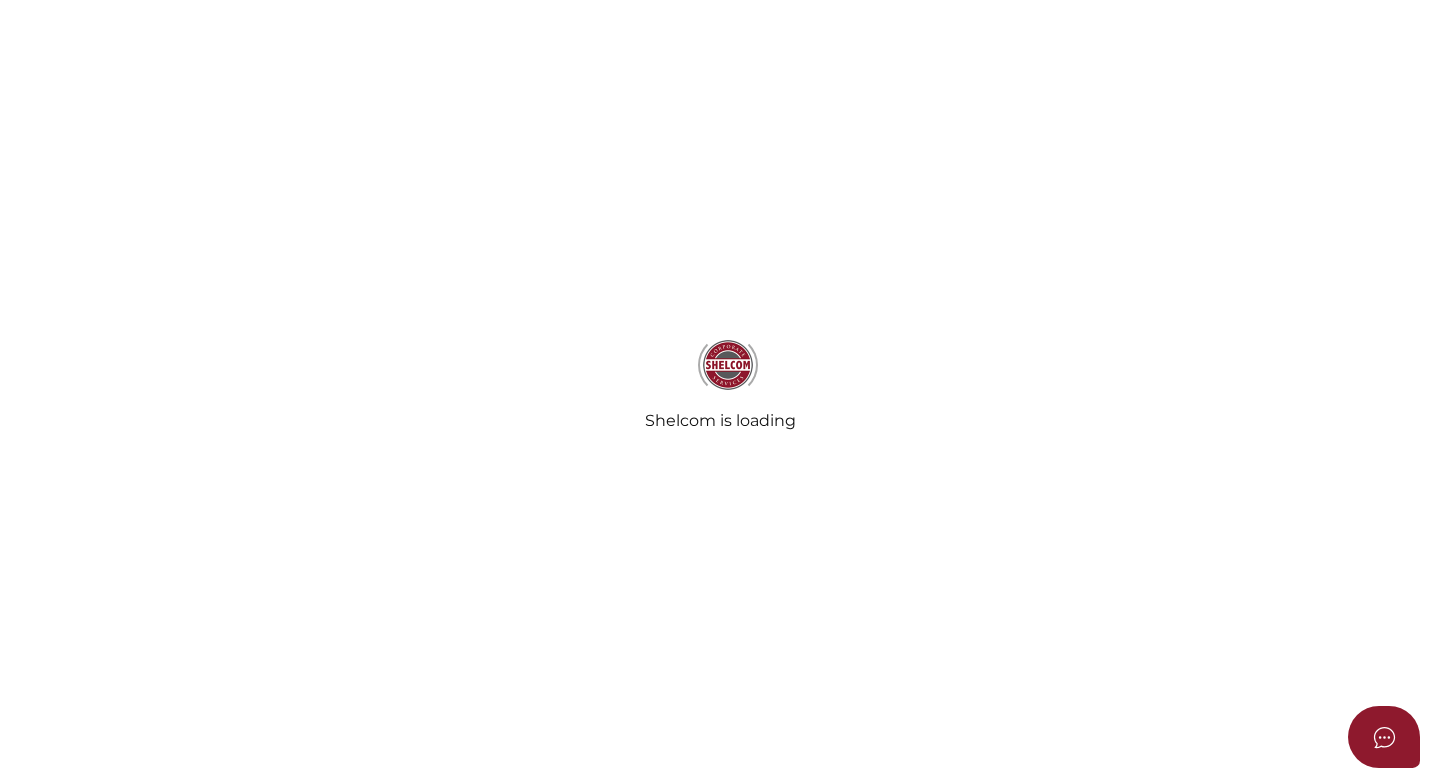 select on "Comb Binding" 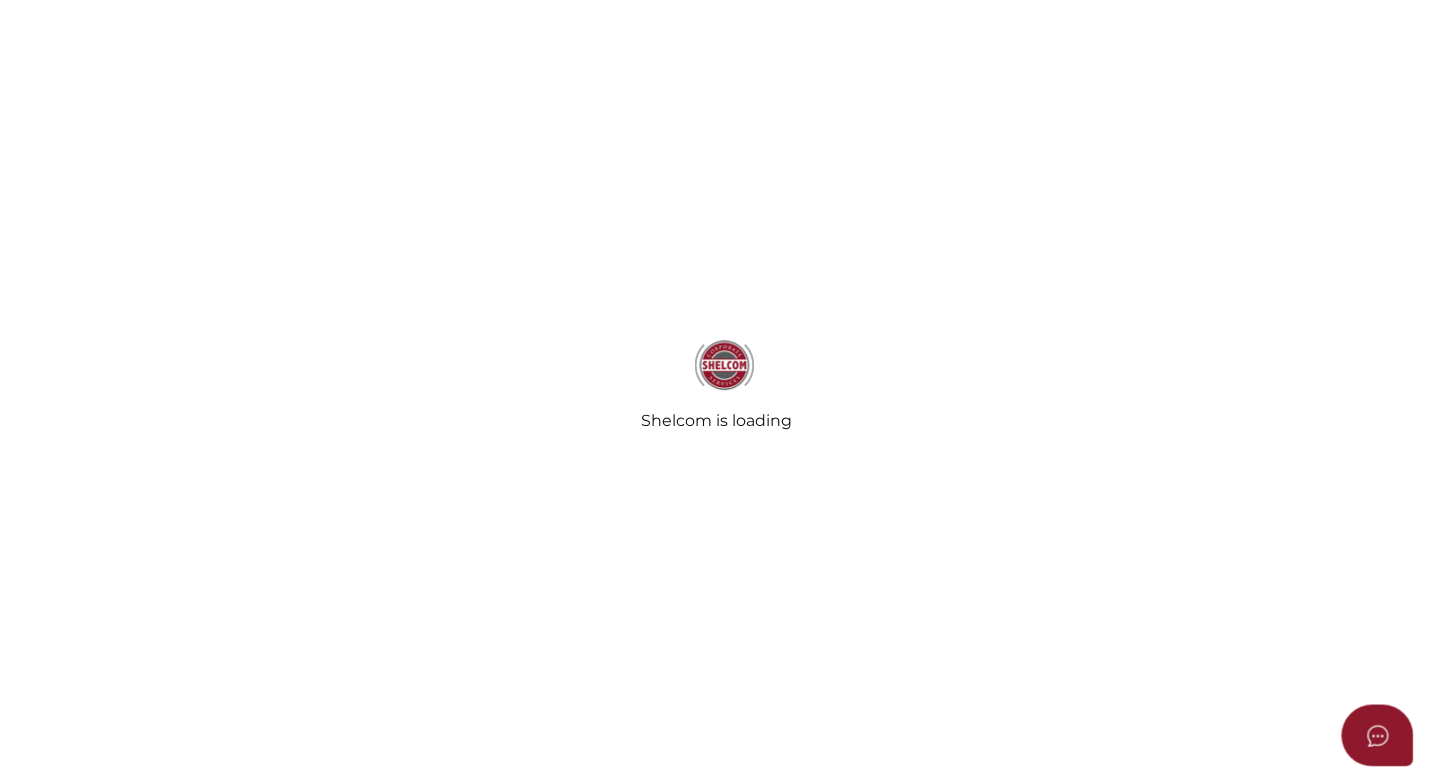 scroll, scrollTop: 0, scrollLeft: 0, axis: both 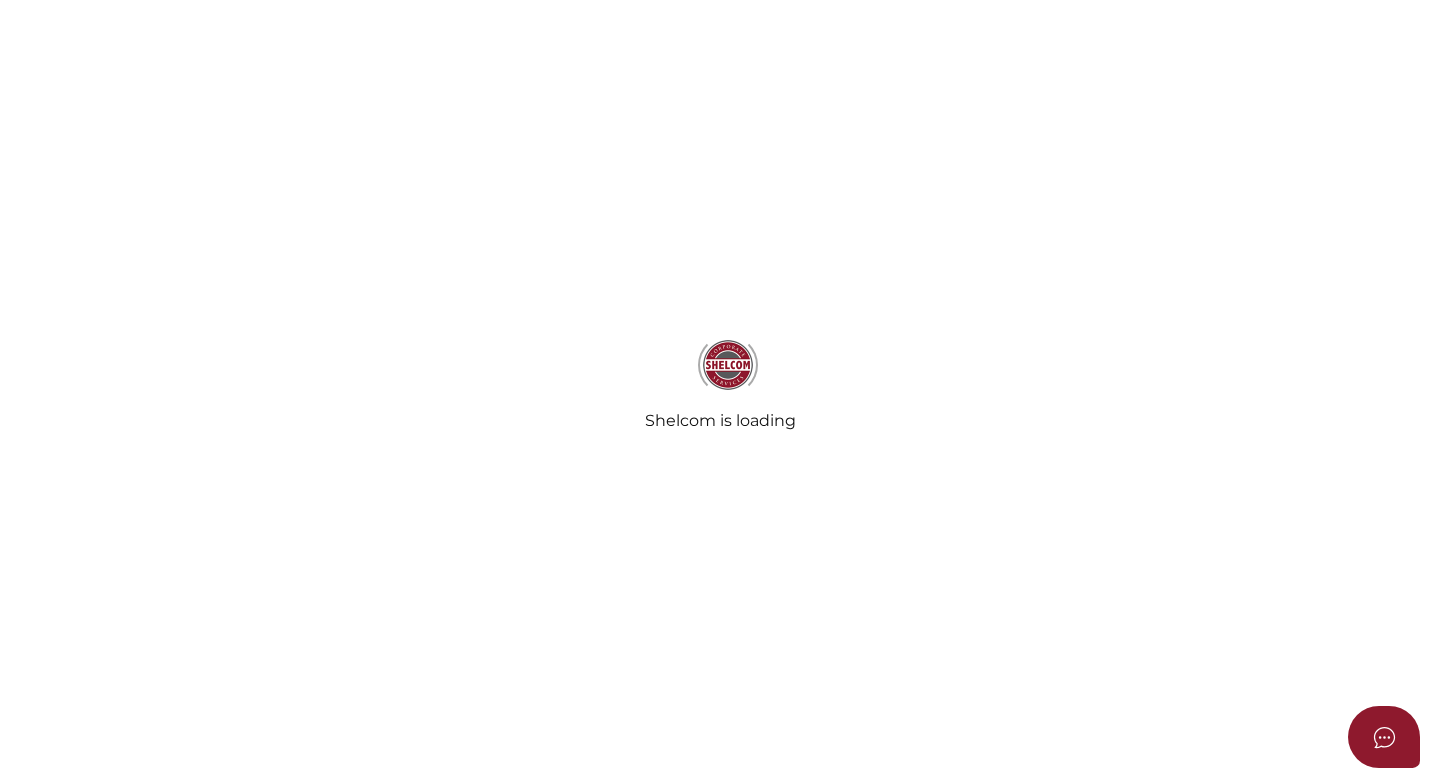 radio on "true" 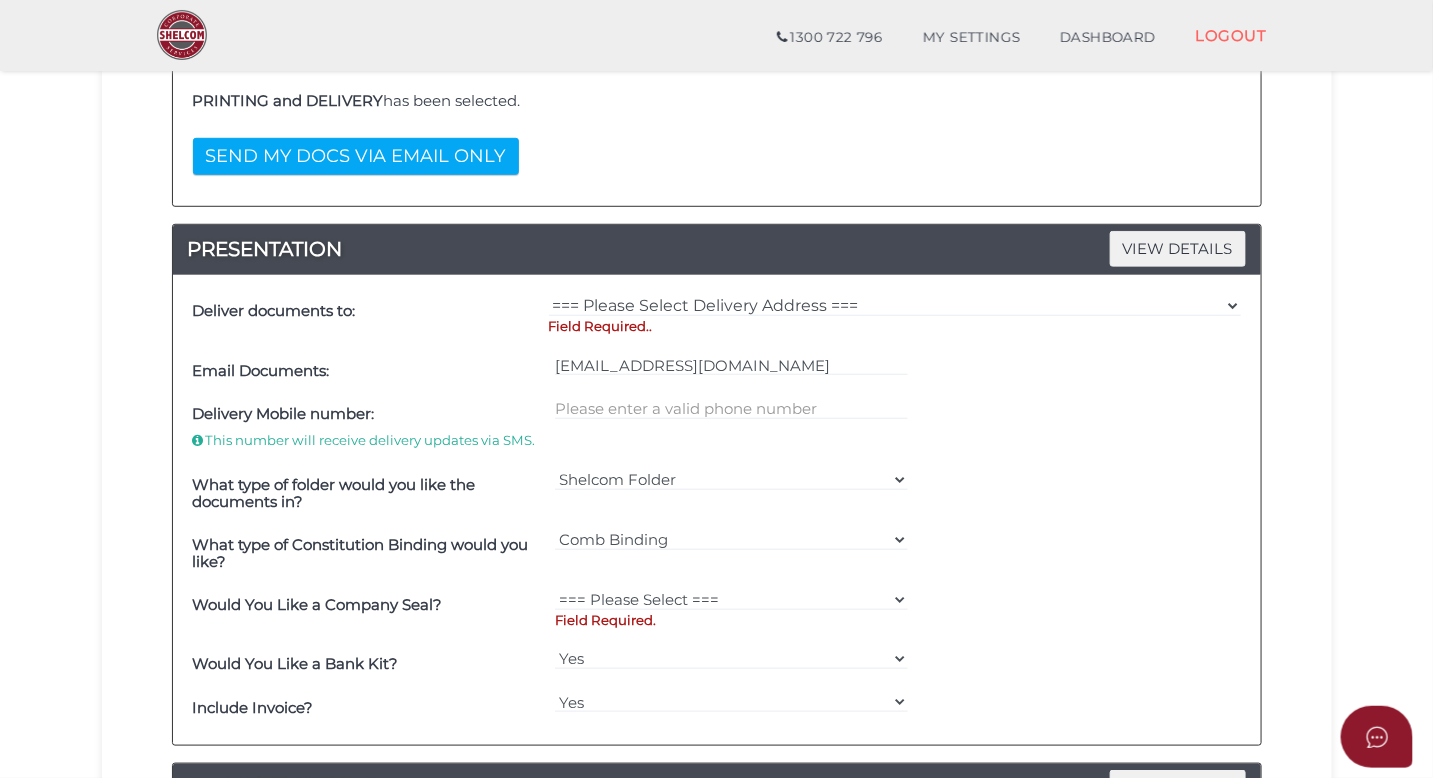scroll, scrollTop: 455, scrollLeft: 0, axis: vertical 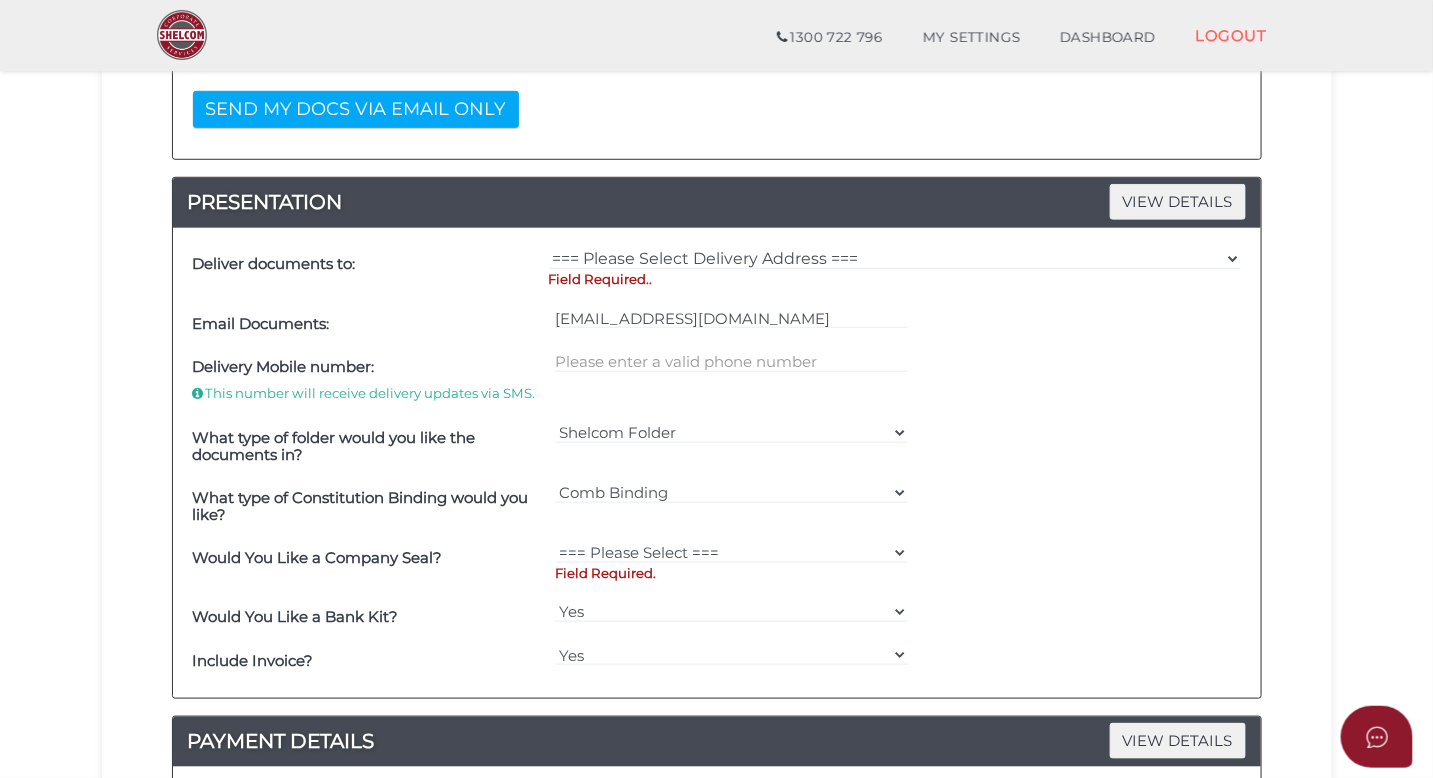 click on "Field Required.." at bounding box center (895, 279) 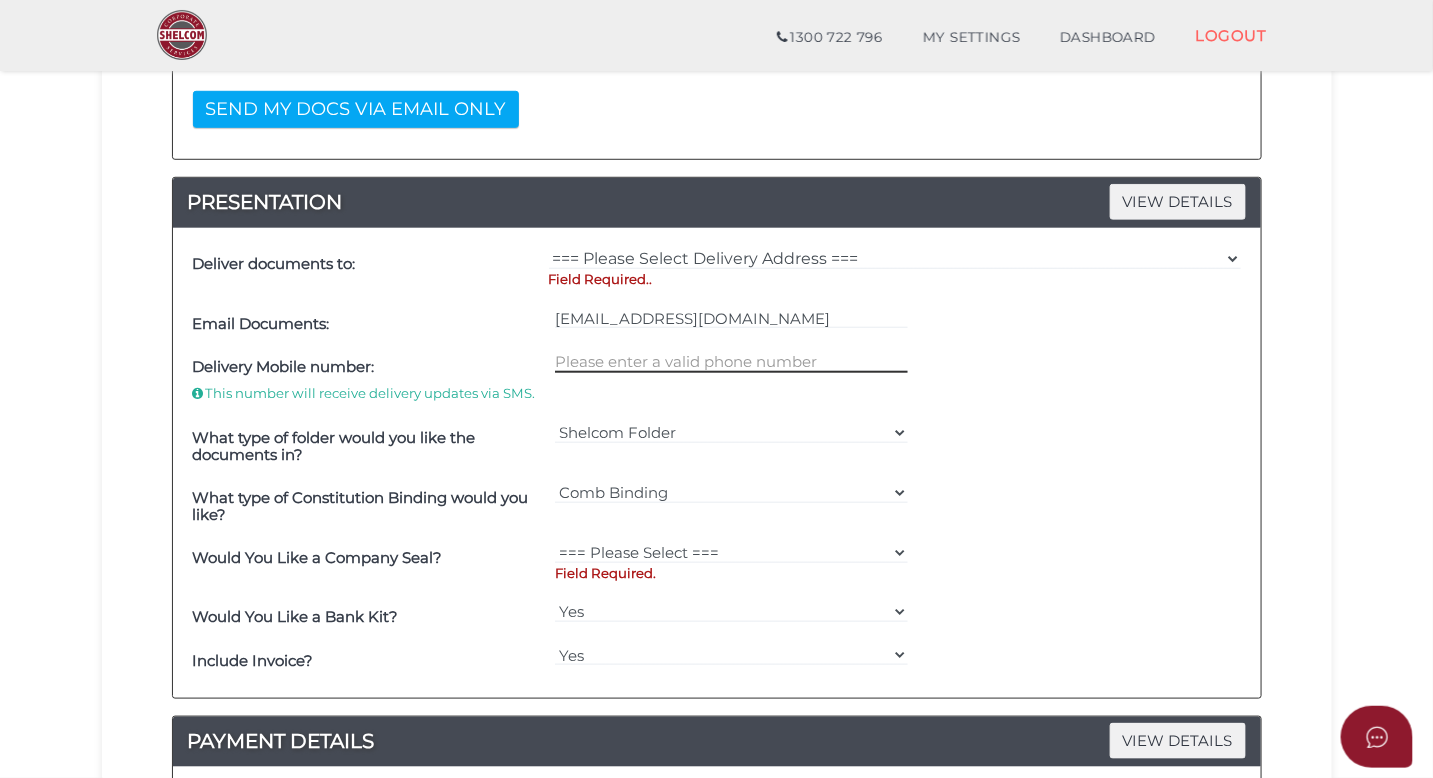 click at bounding box center (731, 362) 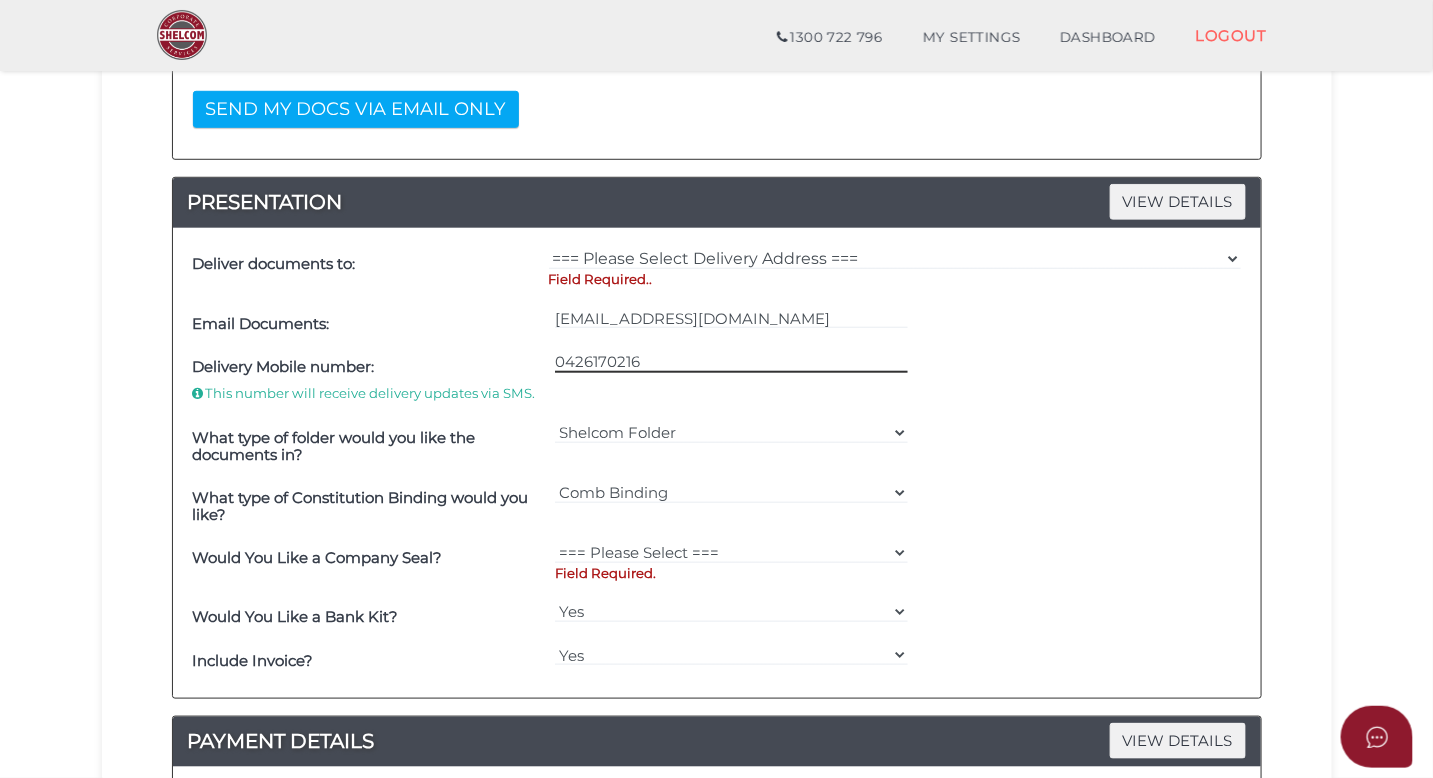 type on "0426170216" 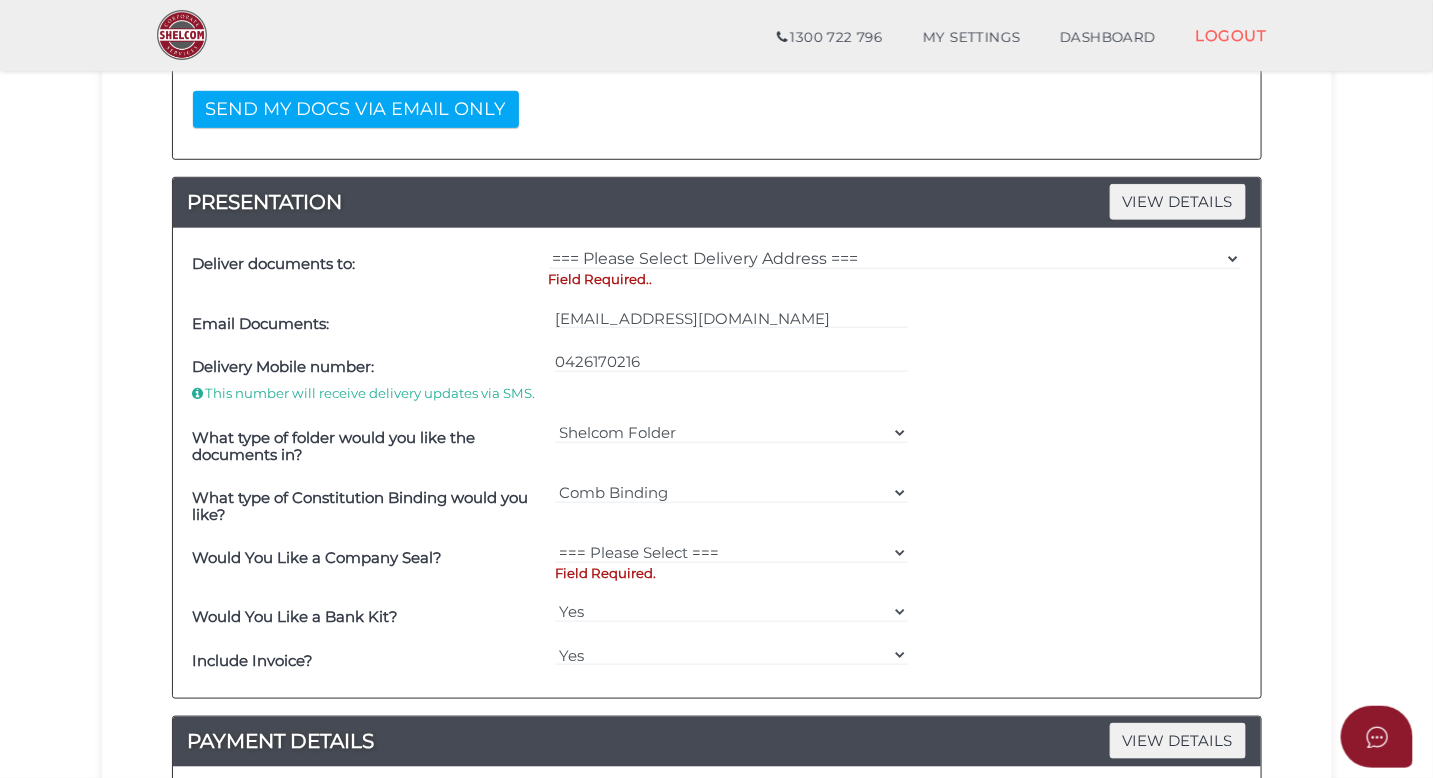 click on "Field Required.." at bounding box center [895, 279] 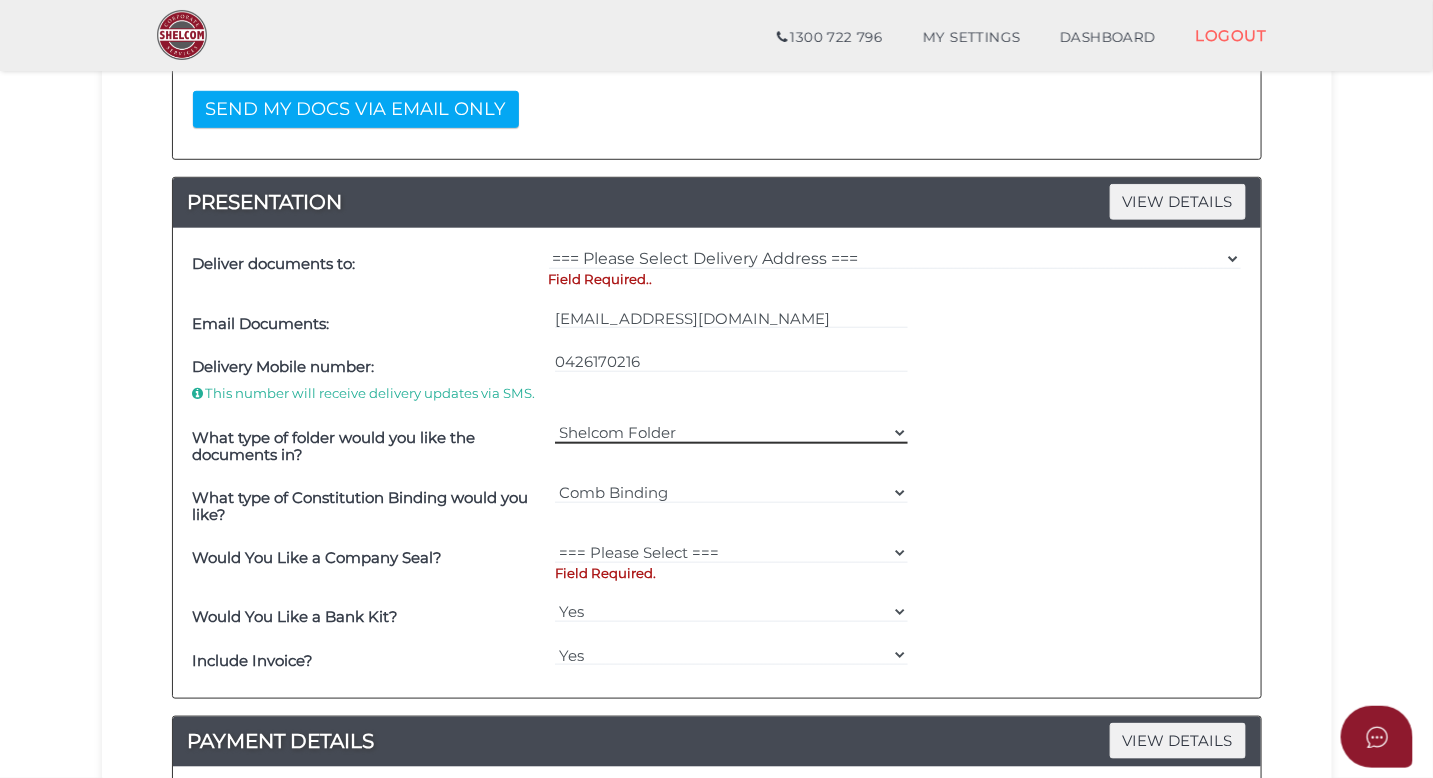 click on "Shelcom Folder === Please Select ===
Shelcom Folder
Client Supplied Folder
No Folder" at bounding box center (731, 433) 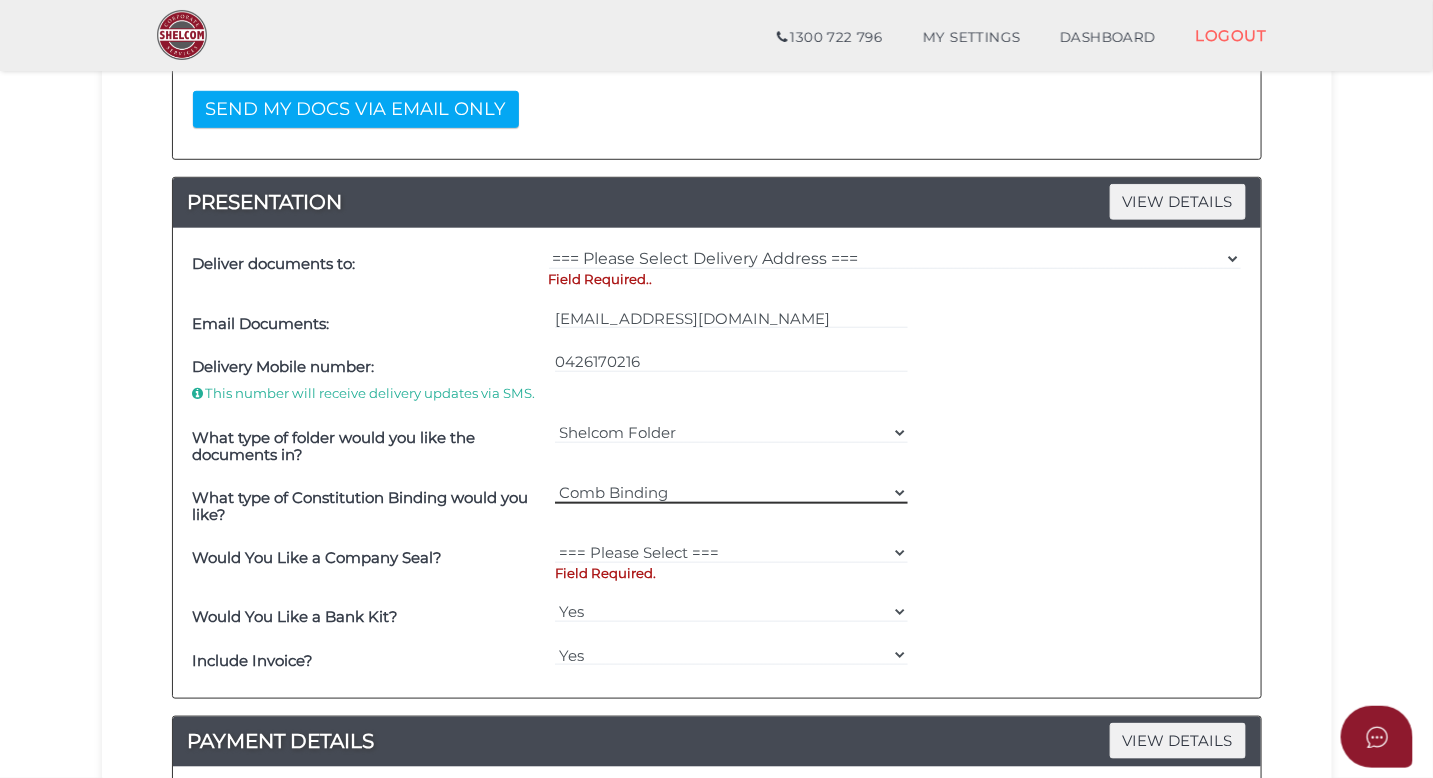 click on "=== Please Select ===
Comb Binding
No Binding" at bounding box center [731, 493] 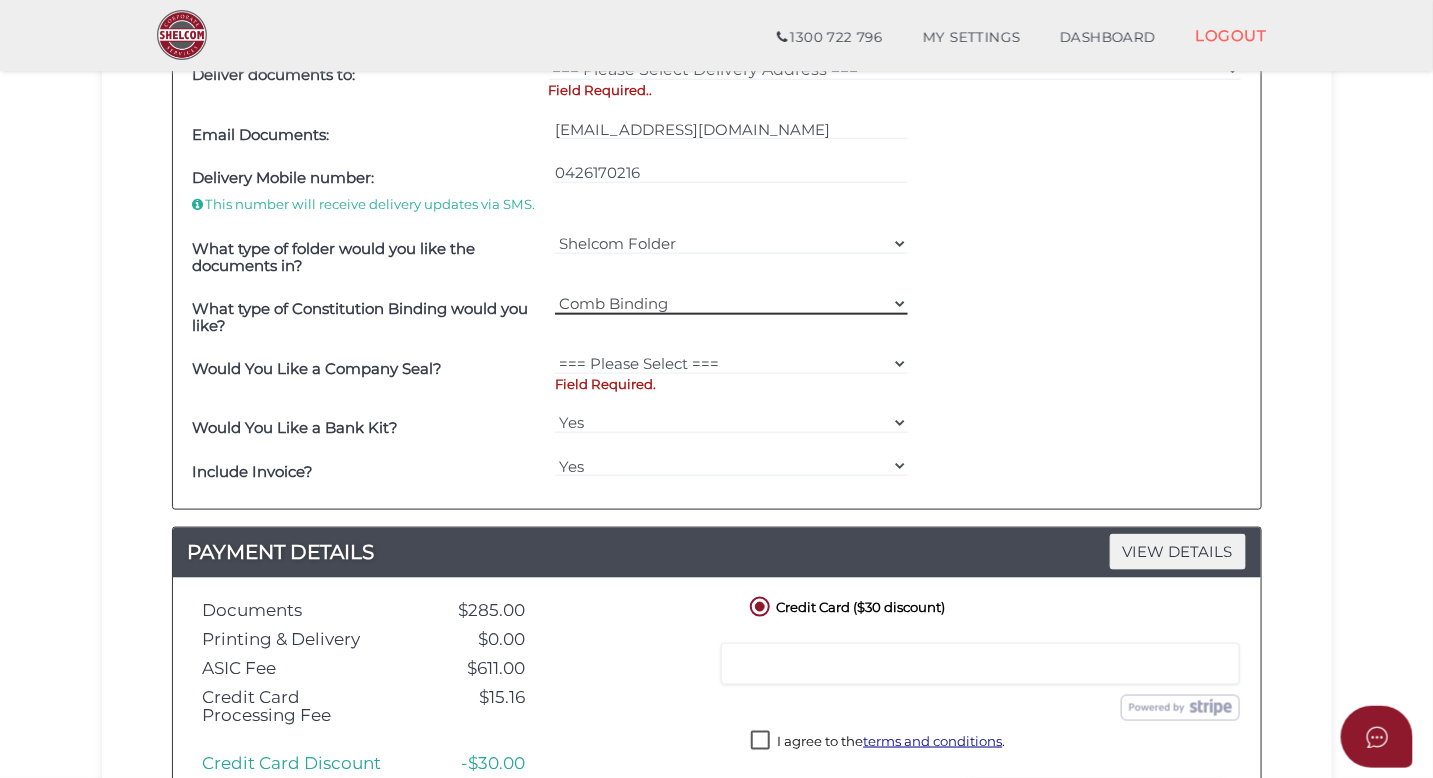 scroll, scrollTop: 648, scrollLeft: 0, axis: vertical 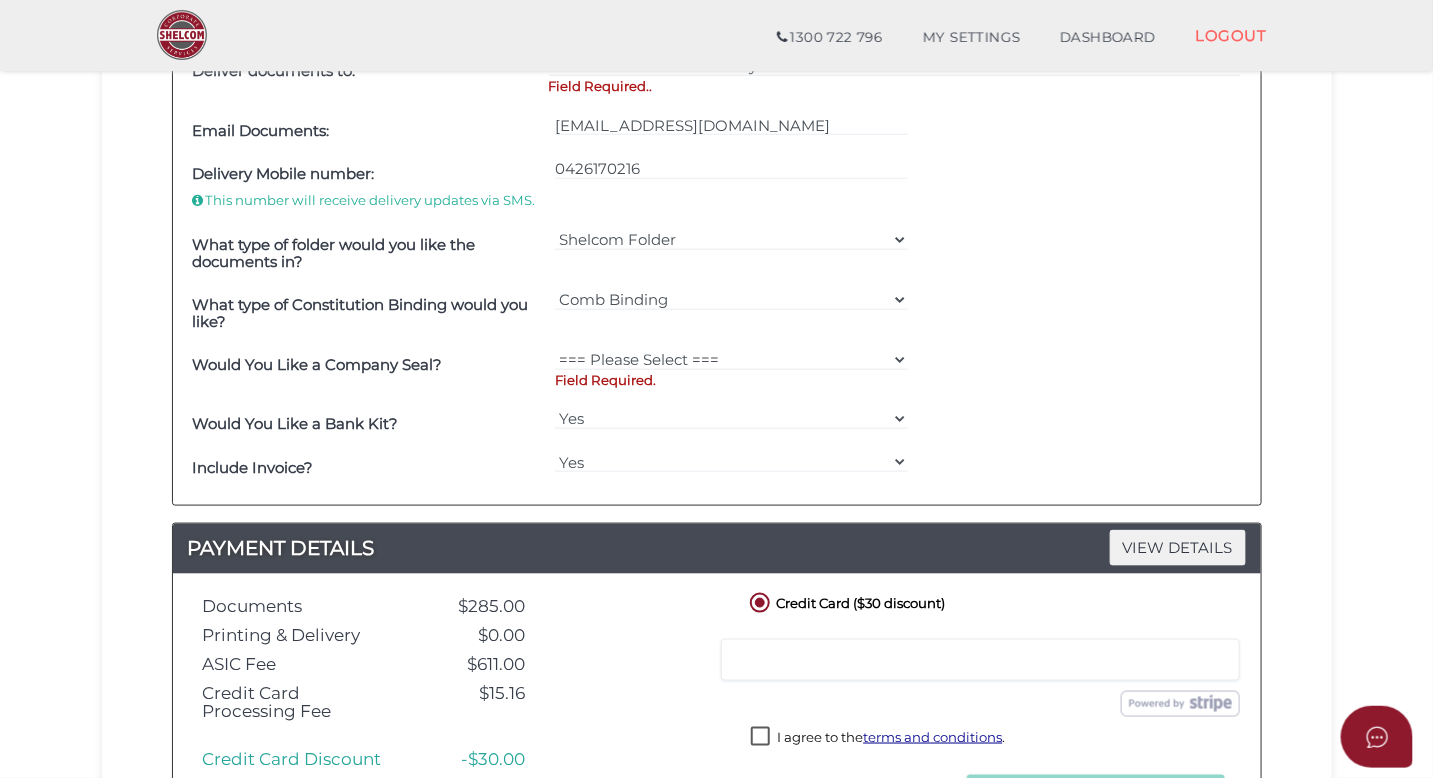 click on "Field Required." at bounding box center (731, 380) 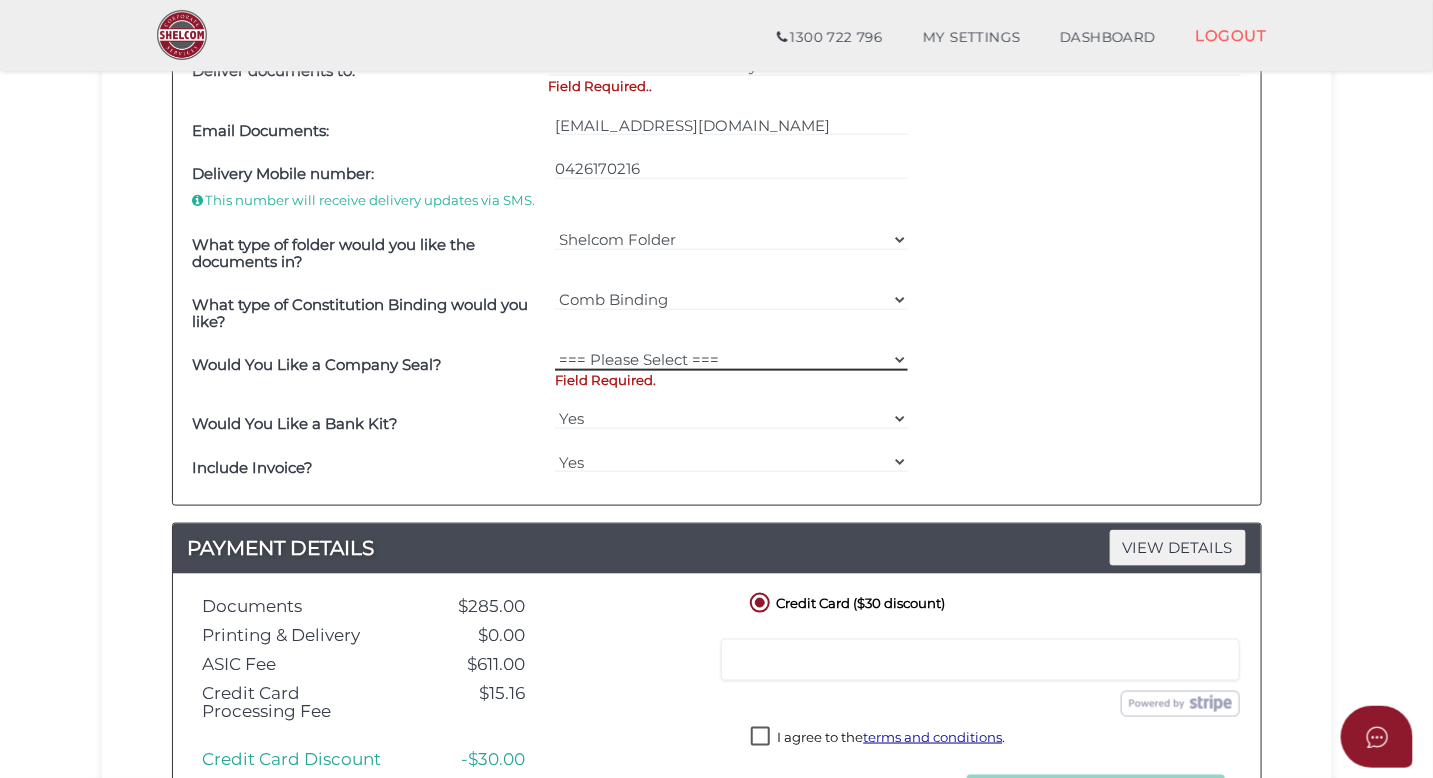 click on "=== Please Select ===
Fold Seal $50 No Seal" at bounding box center [731, 360] 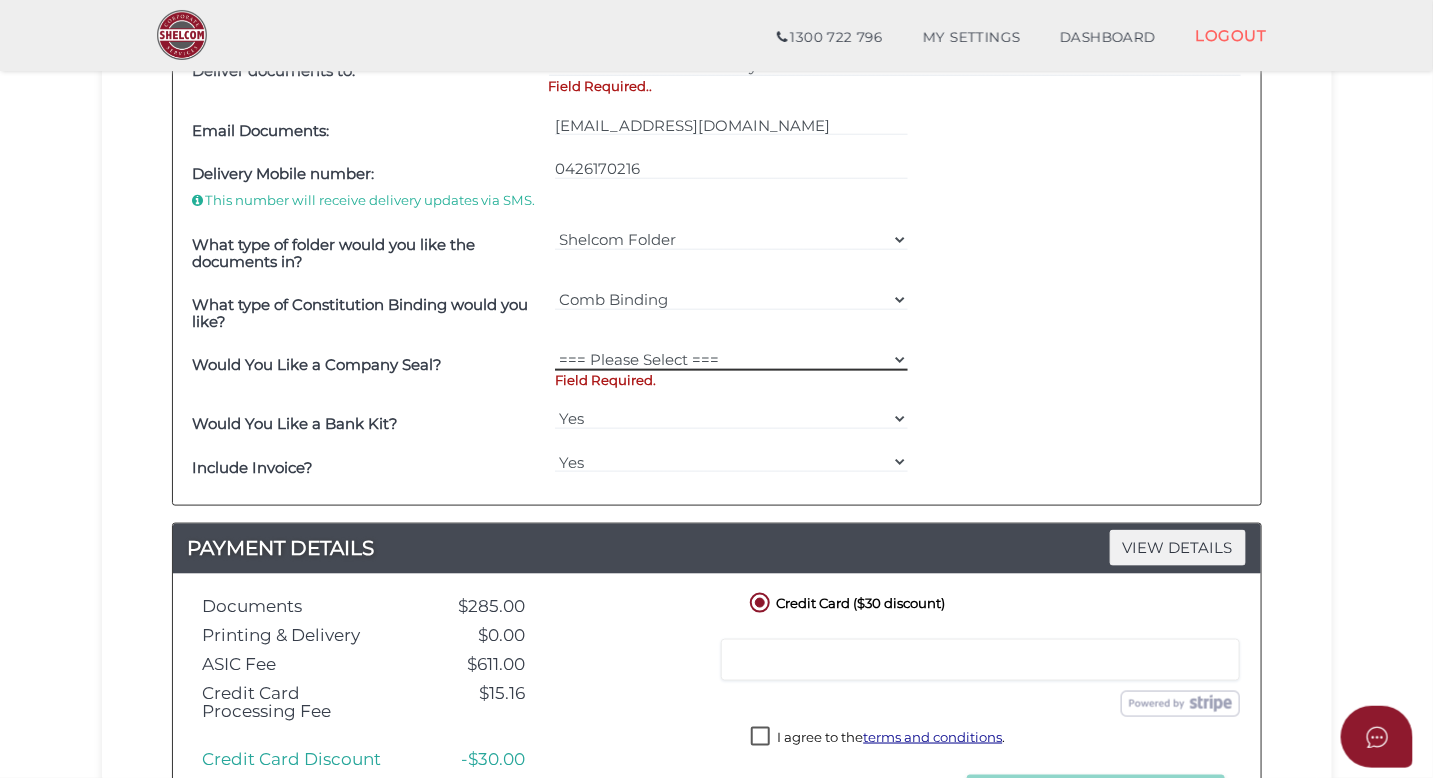 select on "0" 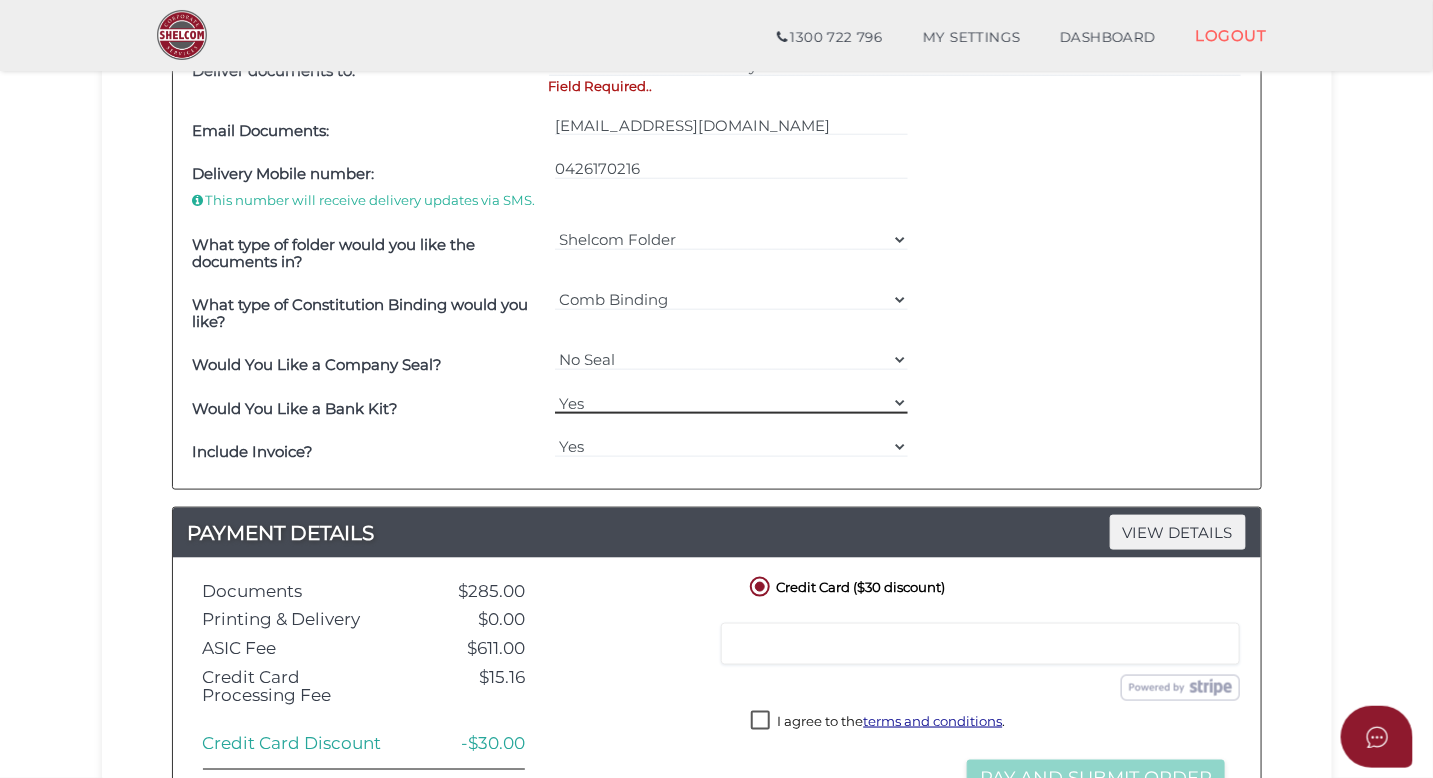 click on "Yes
No" at bounding box center [731, 403] 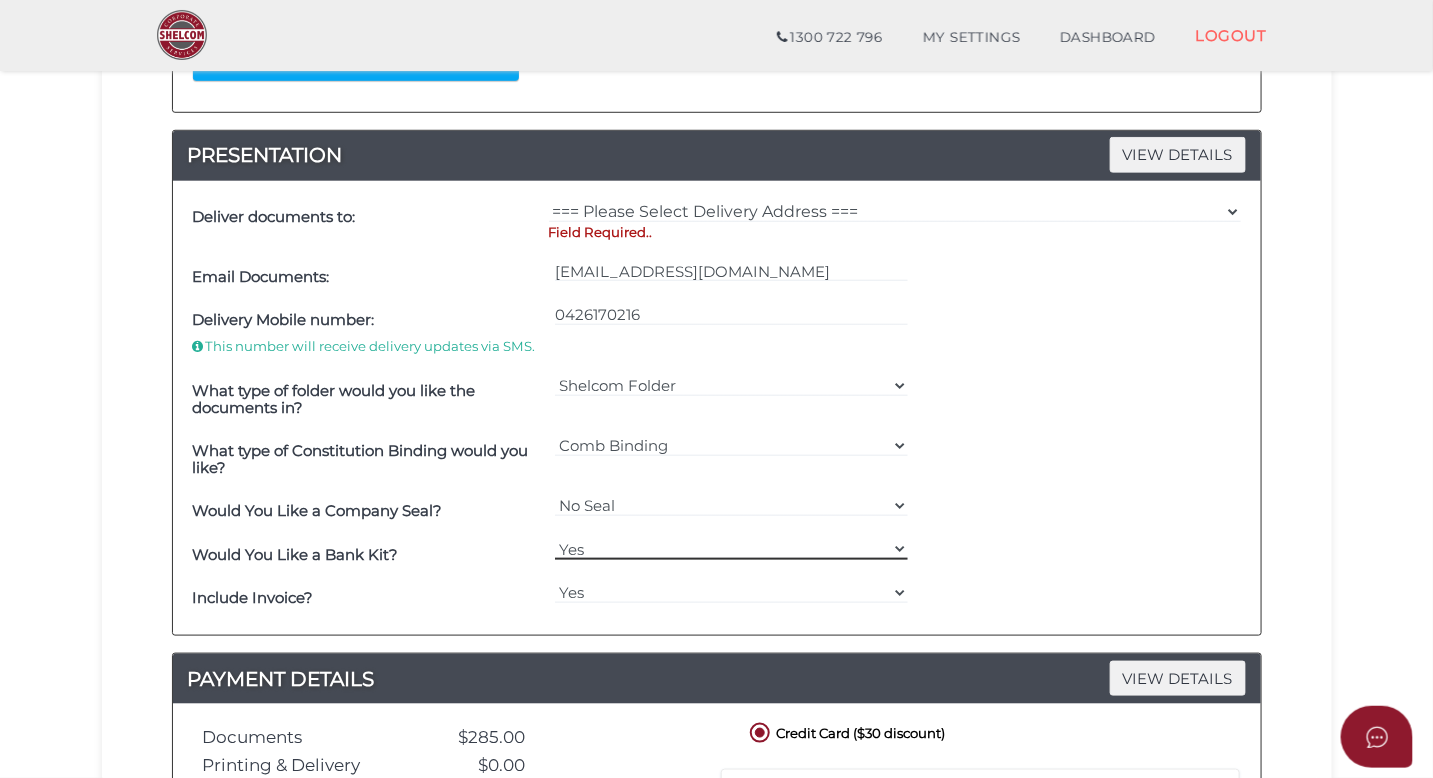 scroll, scrollTop: 478, scrollLeft: 0, axis: vertical 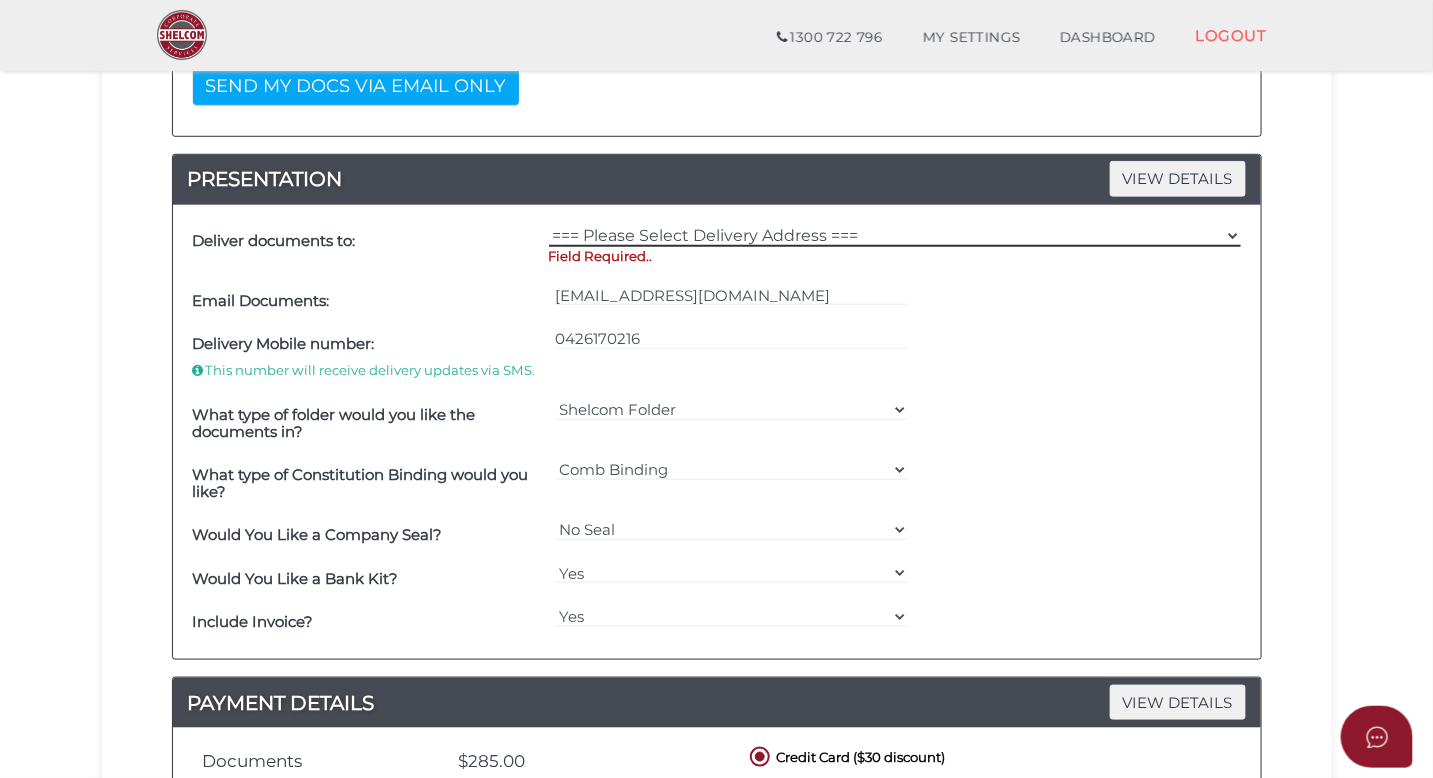 click on "=== Please Select Delivery Address ===
(User Address - HAITAO YANG)  34 Nicholas Drive Sandy Bay, TAS, 7005 Other" at bounding box center [895, 236] 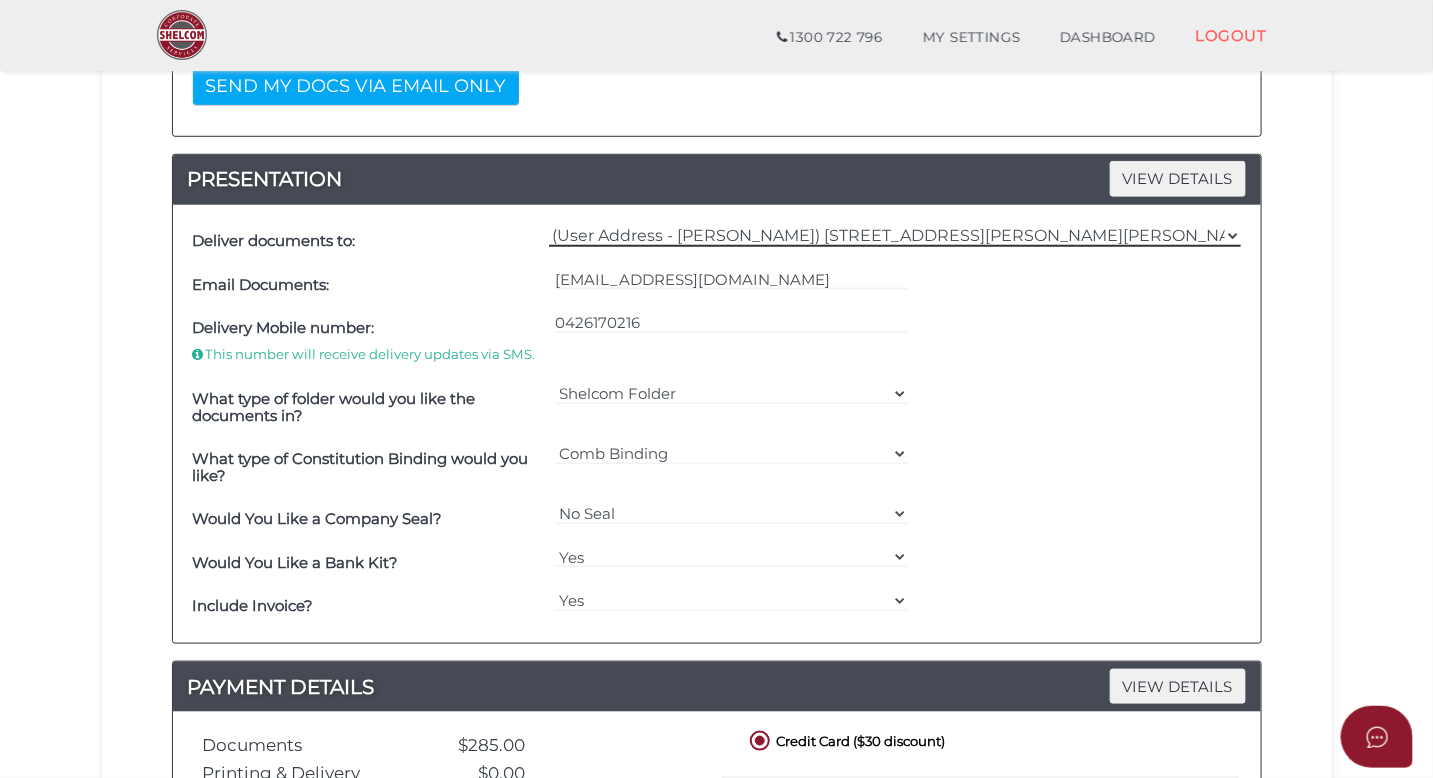 click on "=== Please Select Delivery Address ===
(User Address - HAITAO YANG)  34 Nicholas Drive Sandy Bay, TAS, 7005 Other" at bounding box center (895, 236) 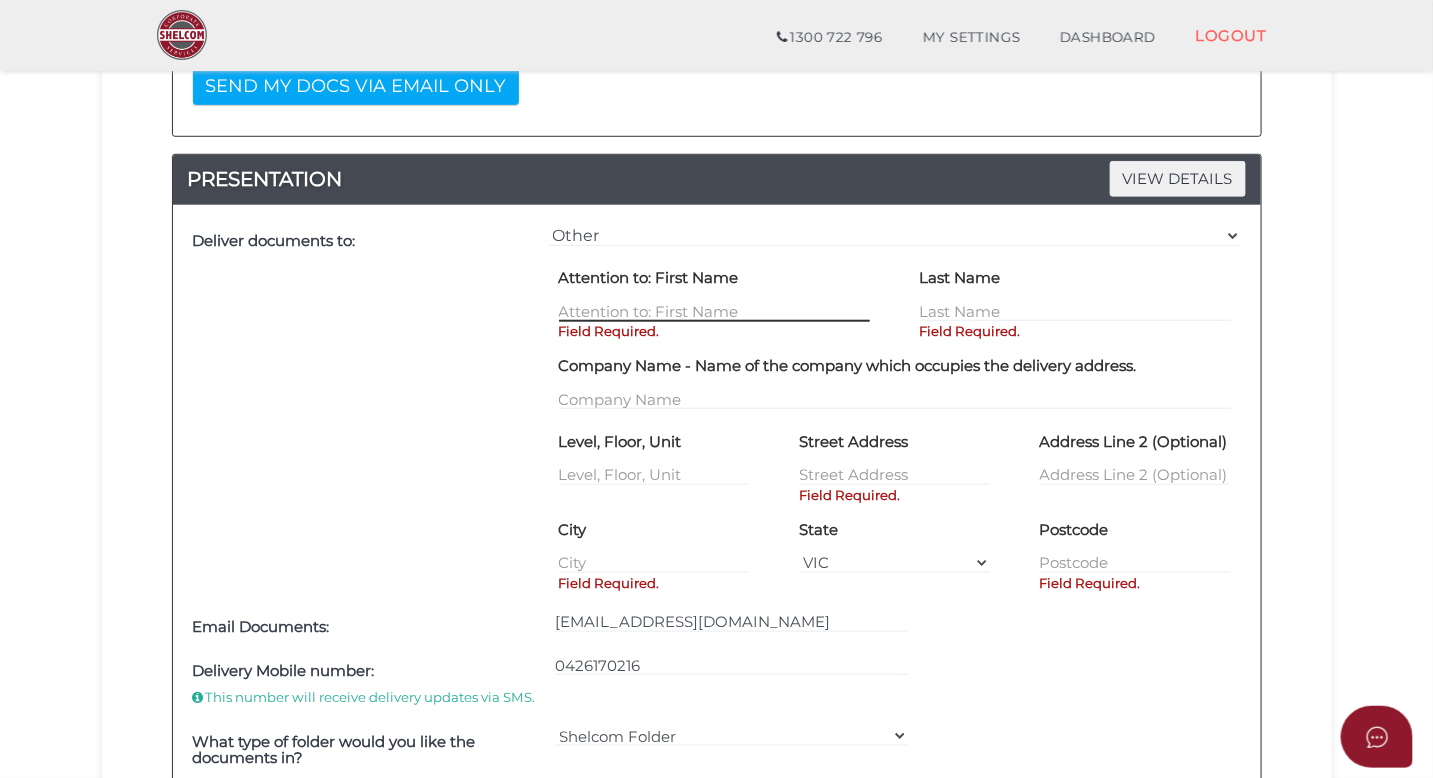 click at bounding box center [714, 311] 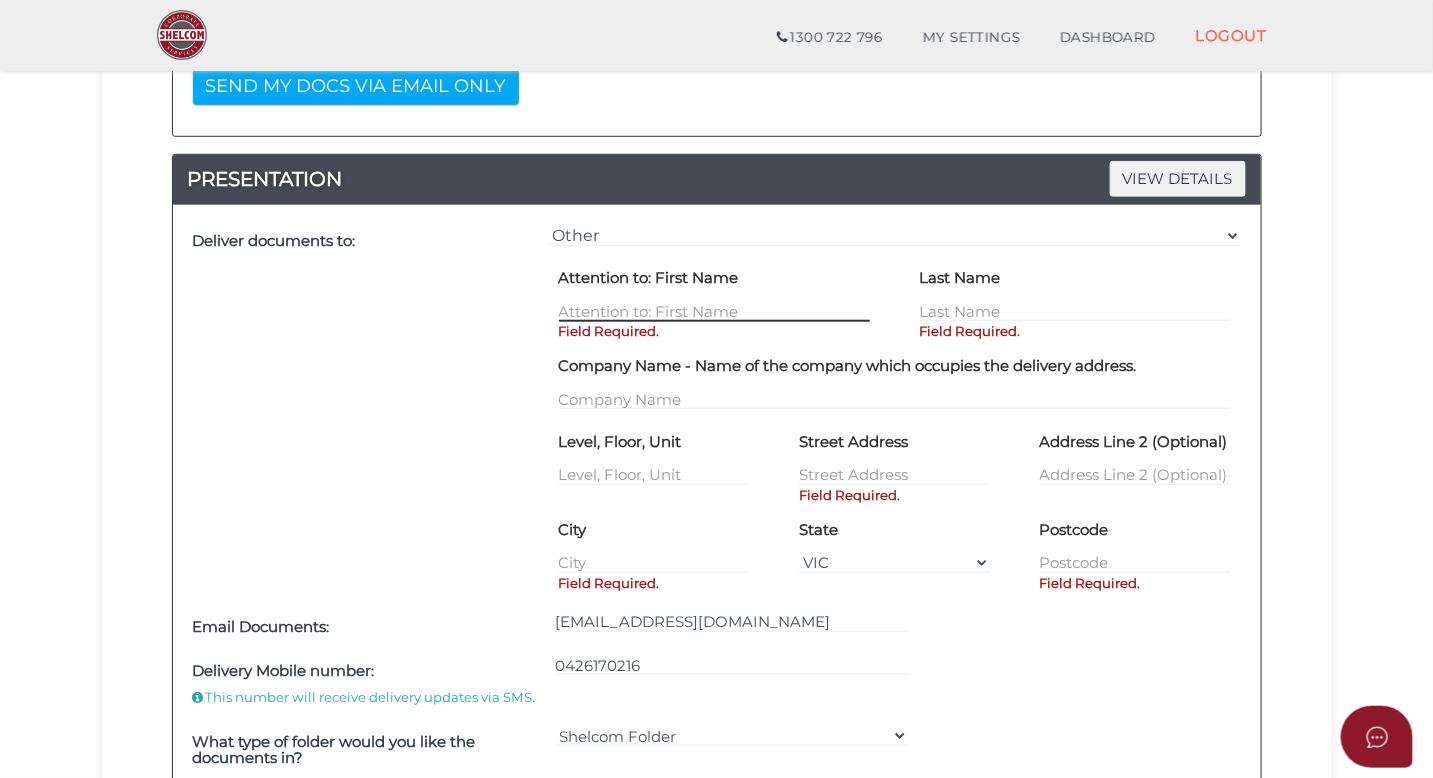 click at bounding box center [714, 311] 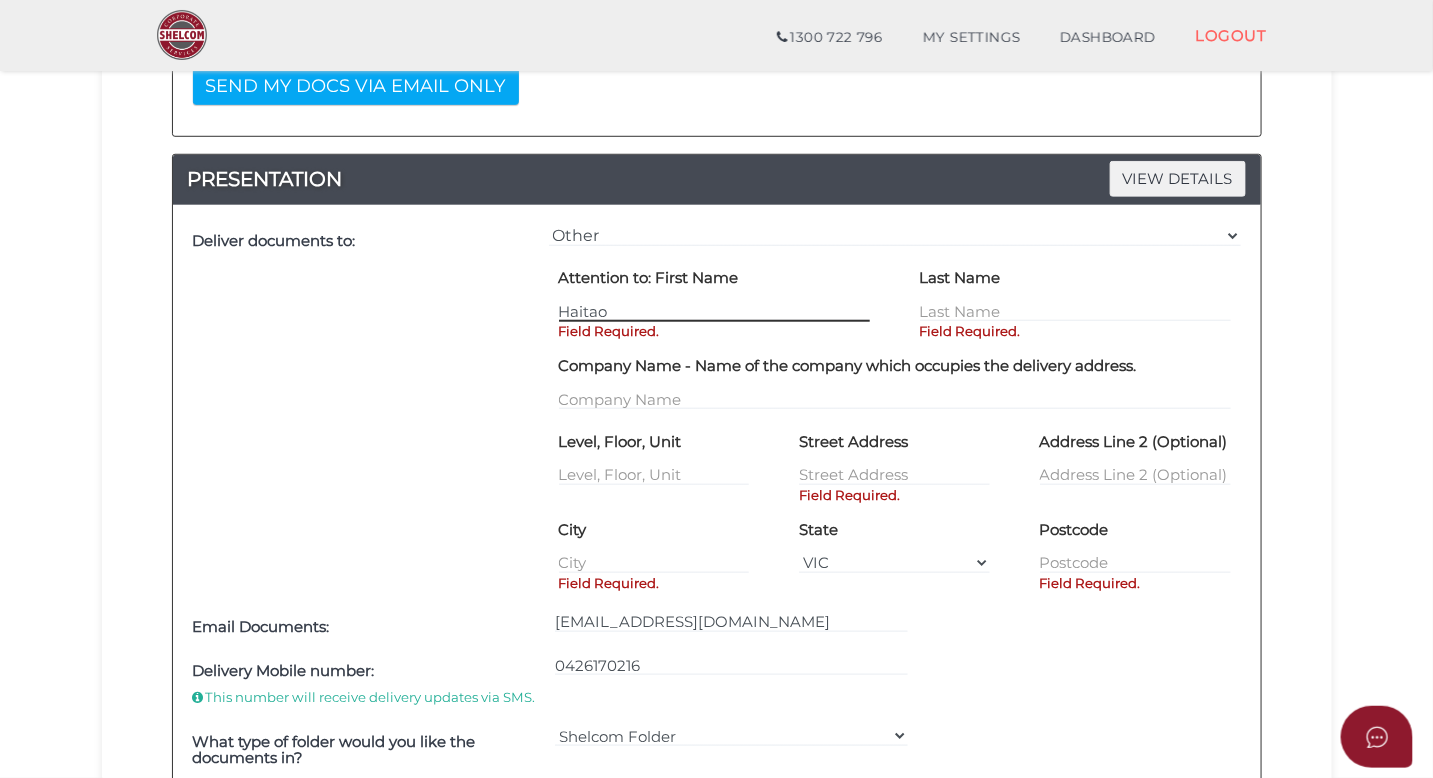 type on "Haitao" 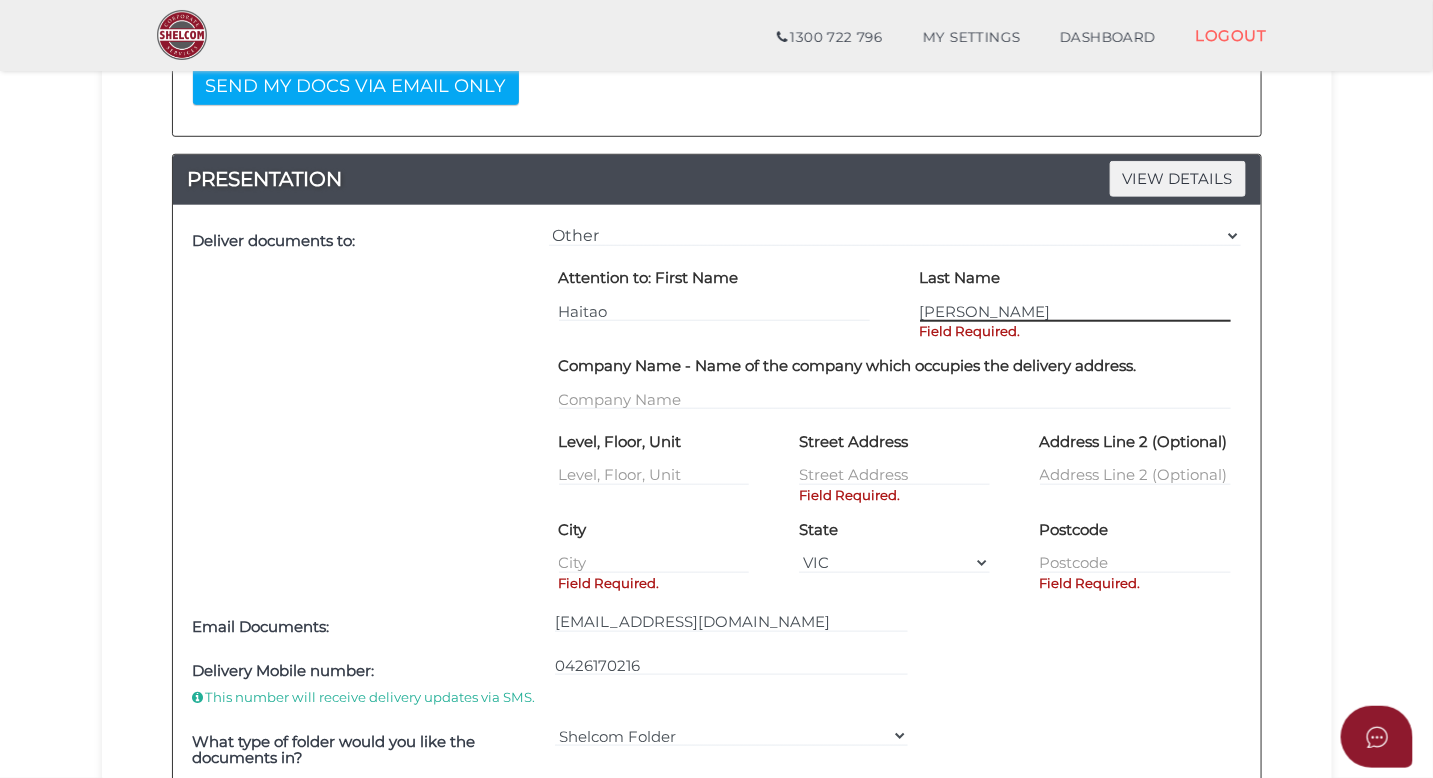 type on "Yang" 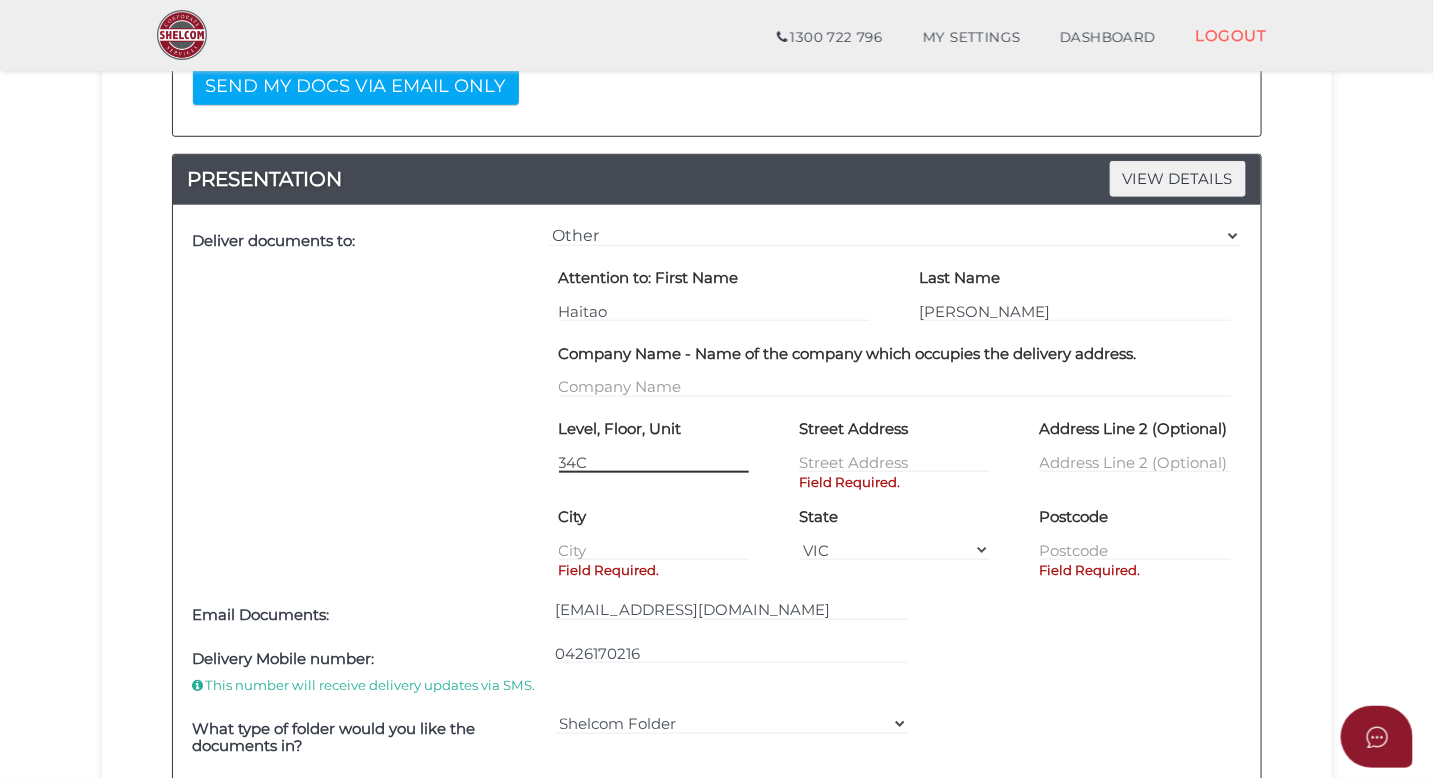 type on "34C" 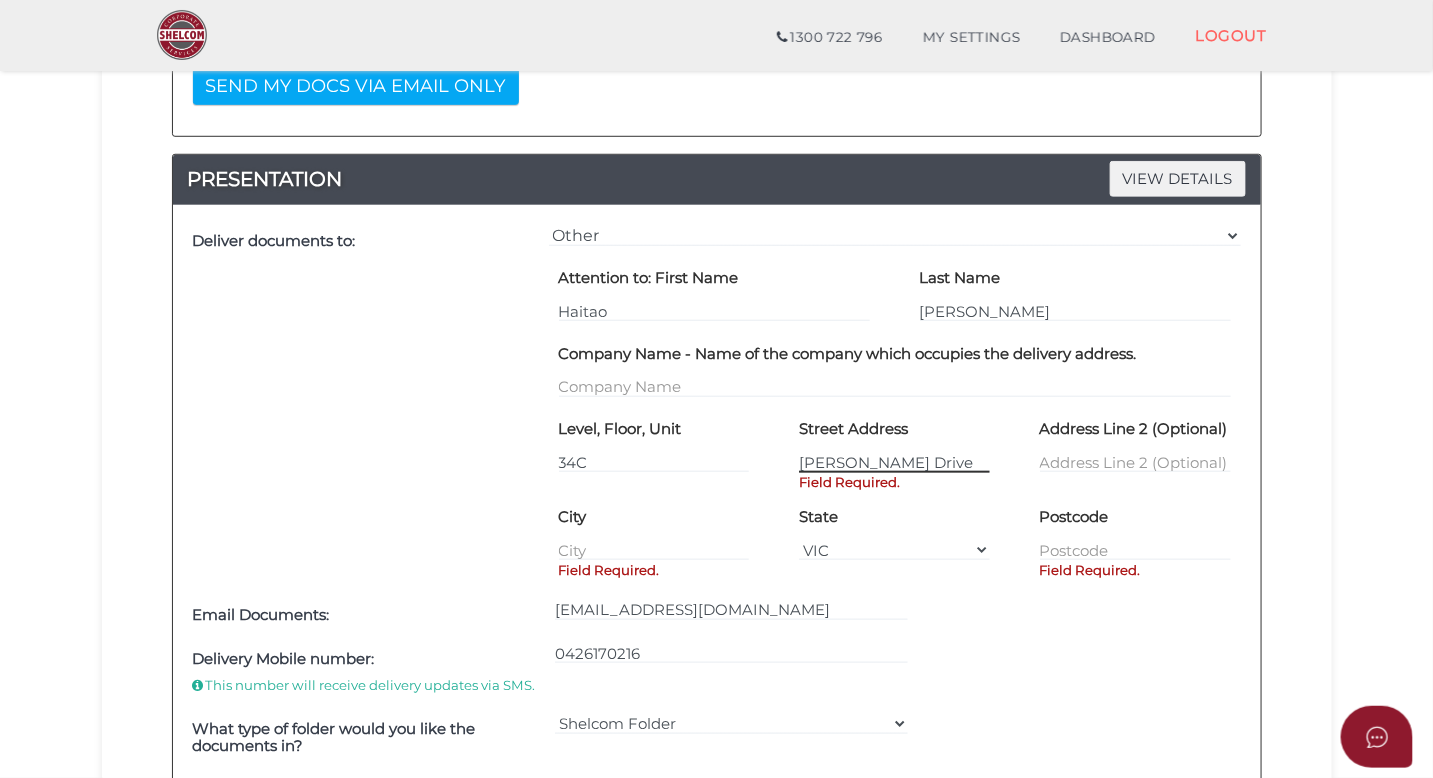 type on "Nicholas Drive" 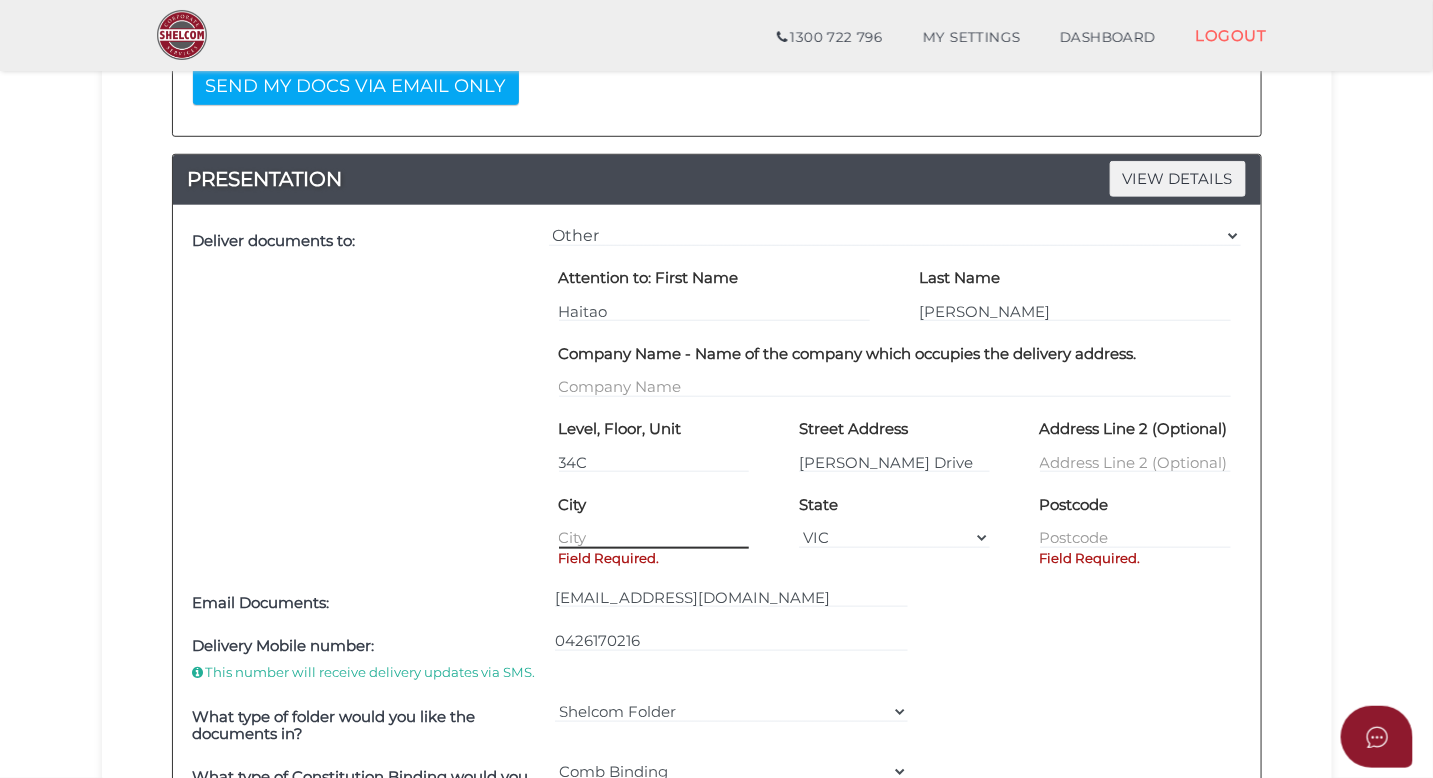 click at bounding box center [654, 538] 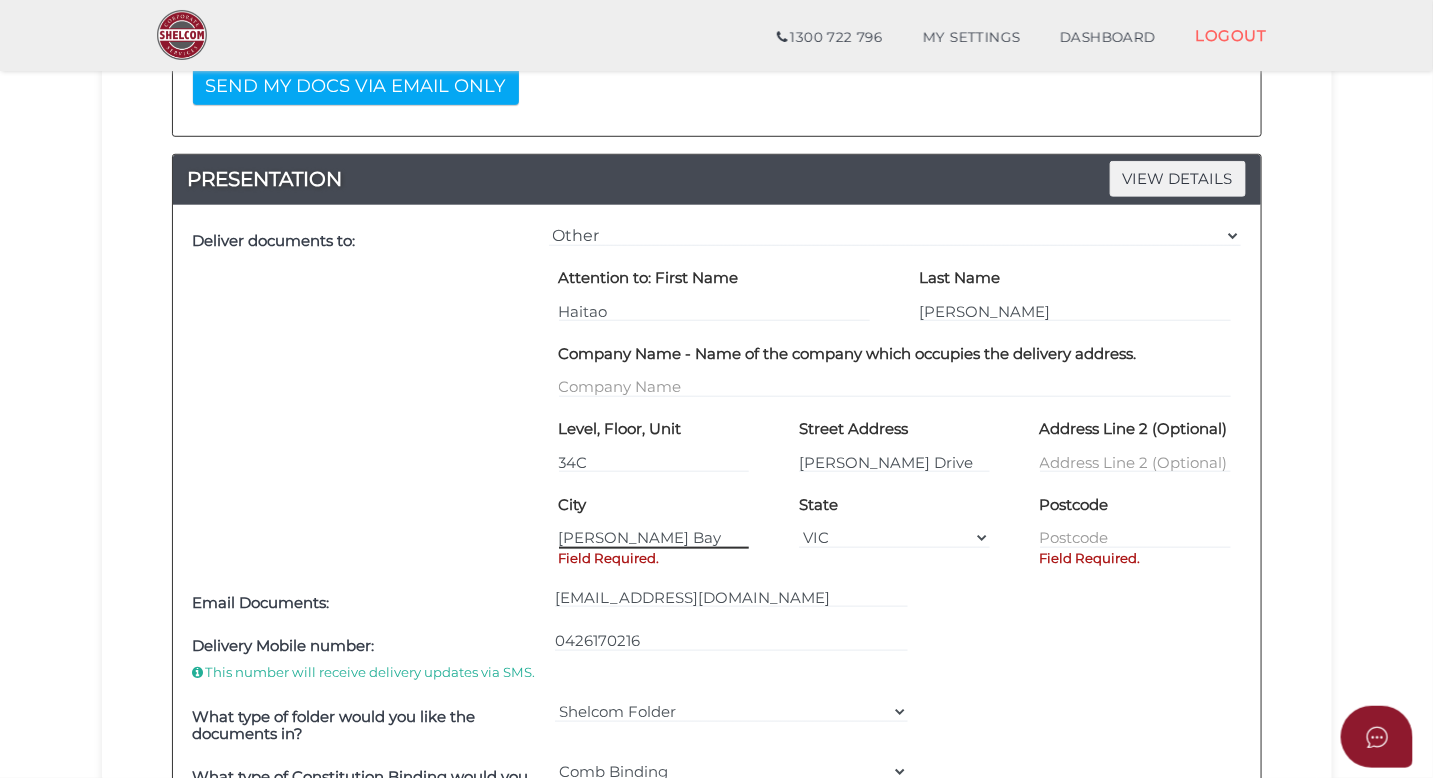 type on "[PERSON_NAME] Bay" 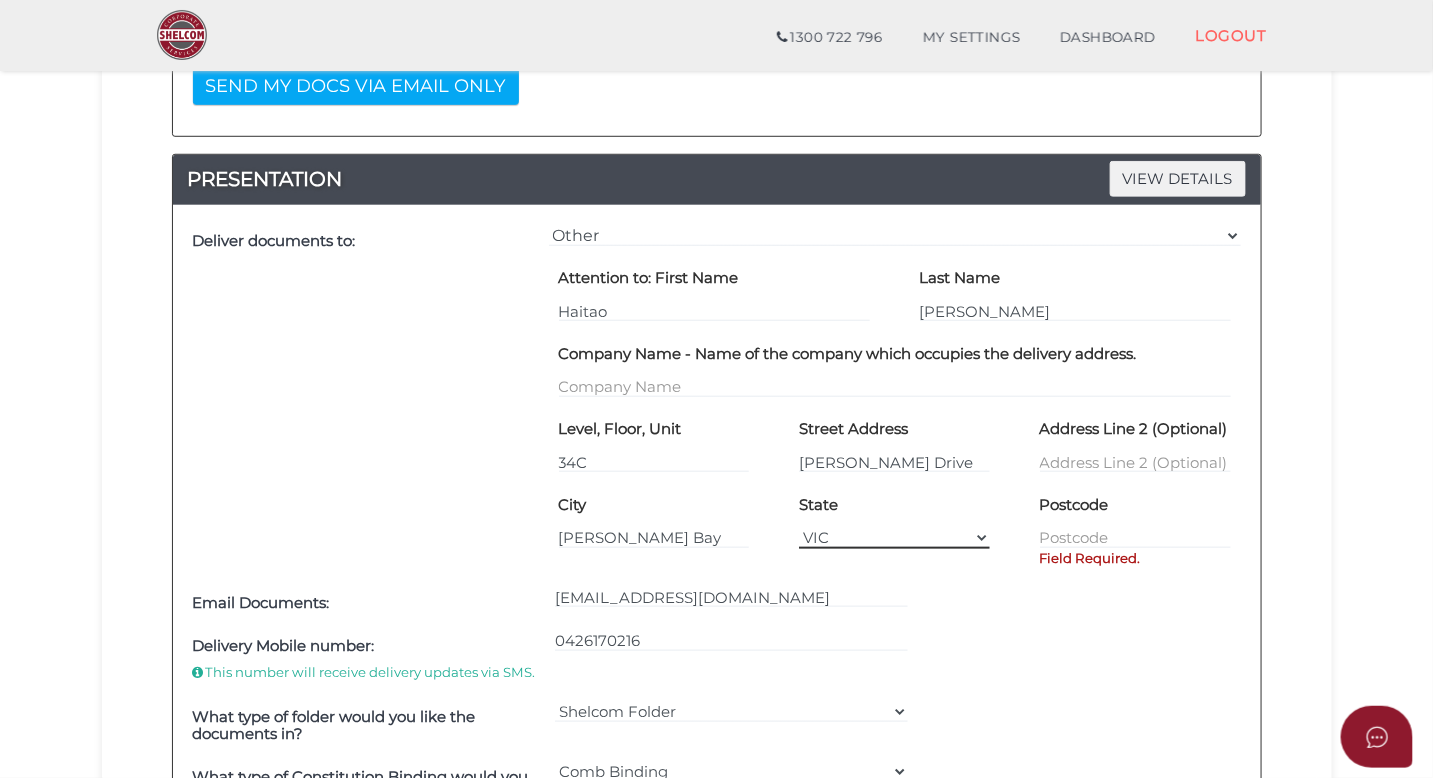 click on "VIC   ACT   NSW   NT   QLD   TAS   WA   SA" at bounding box center [894, 538] 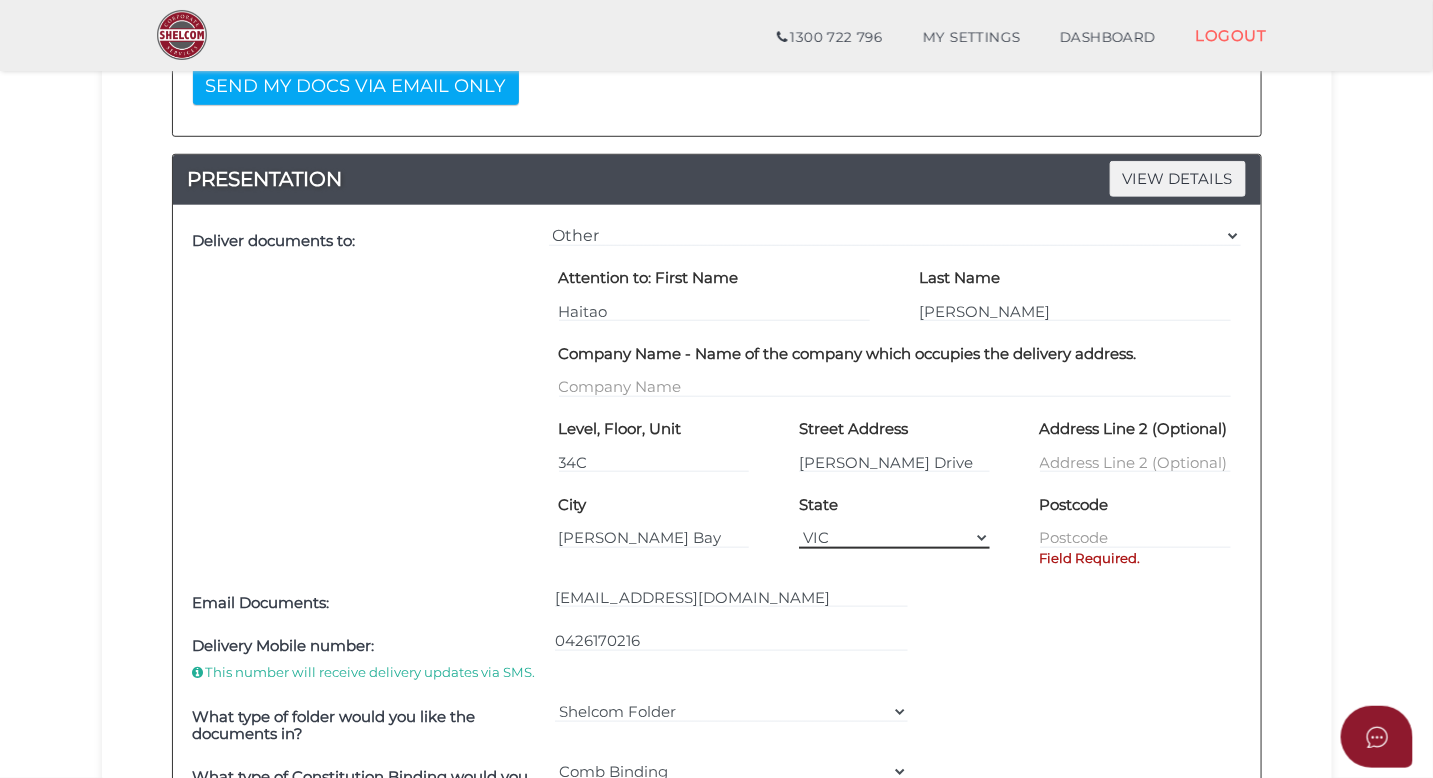 select on "TAS" 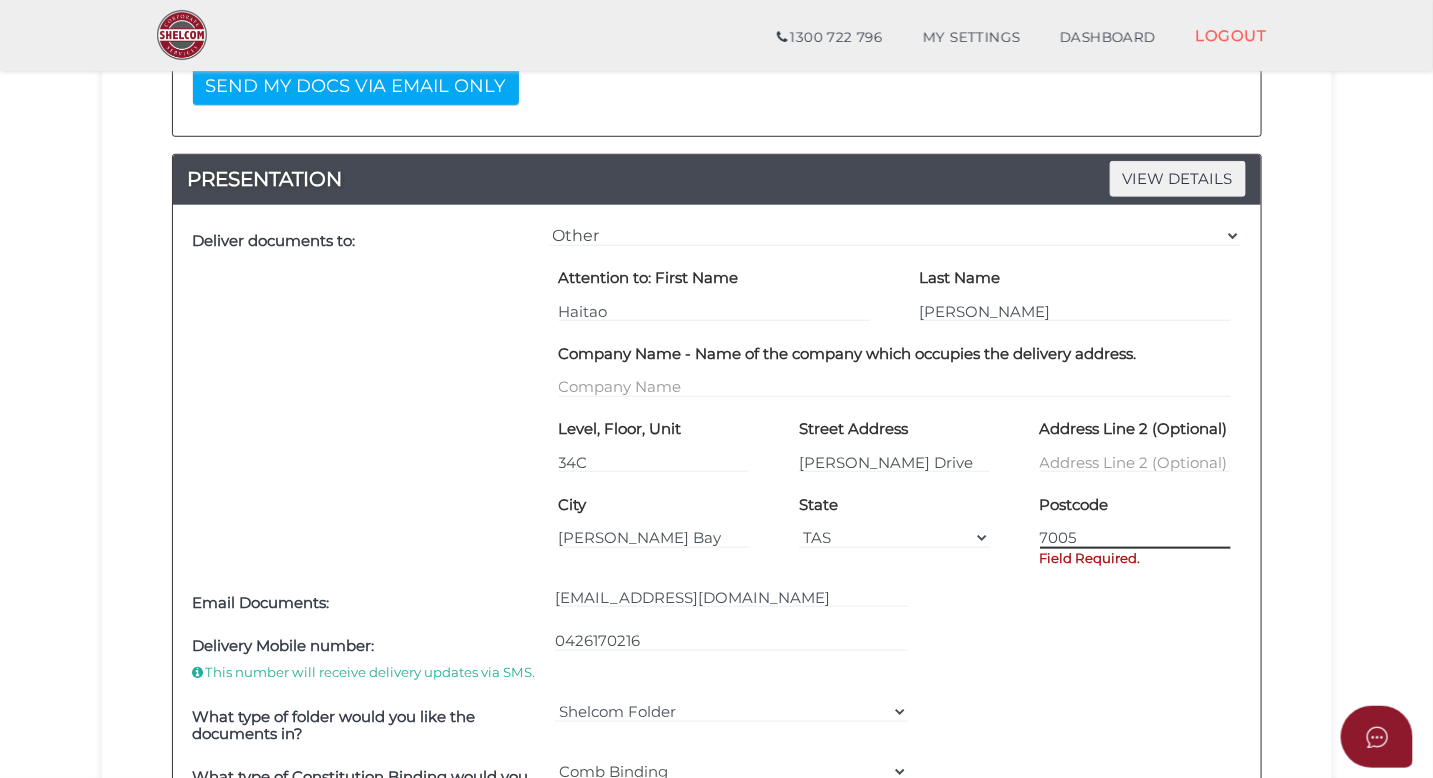 type on "7005" 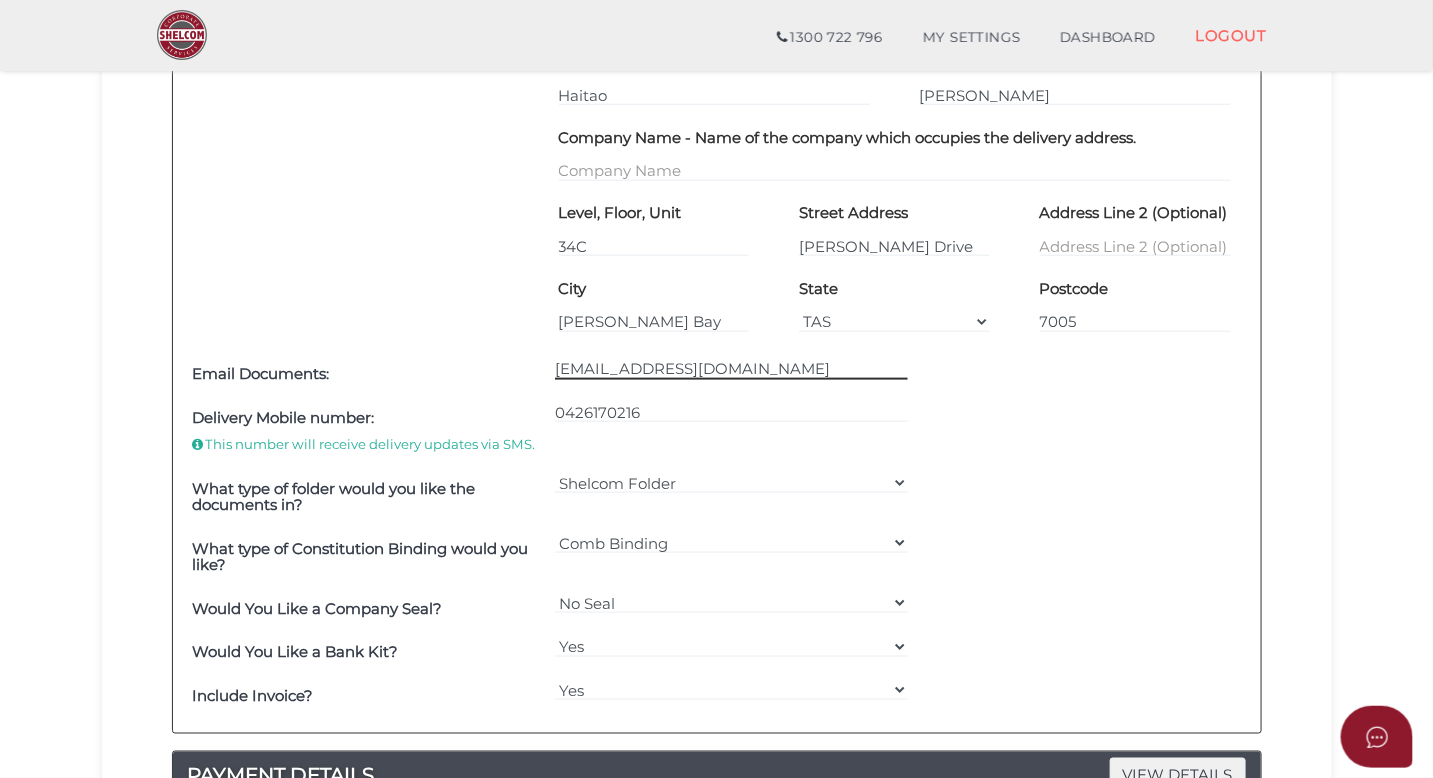 scroll, scrollTop: 709, scrollLeft: 0, axis: vertical 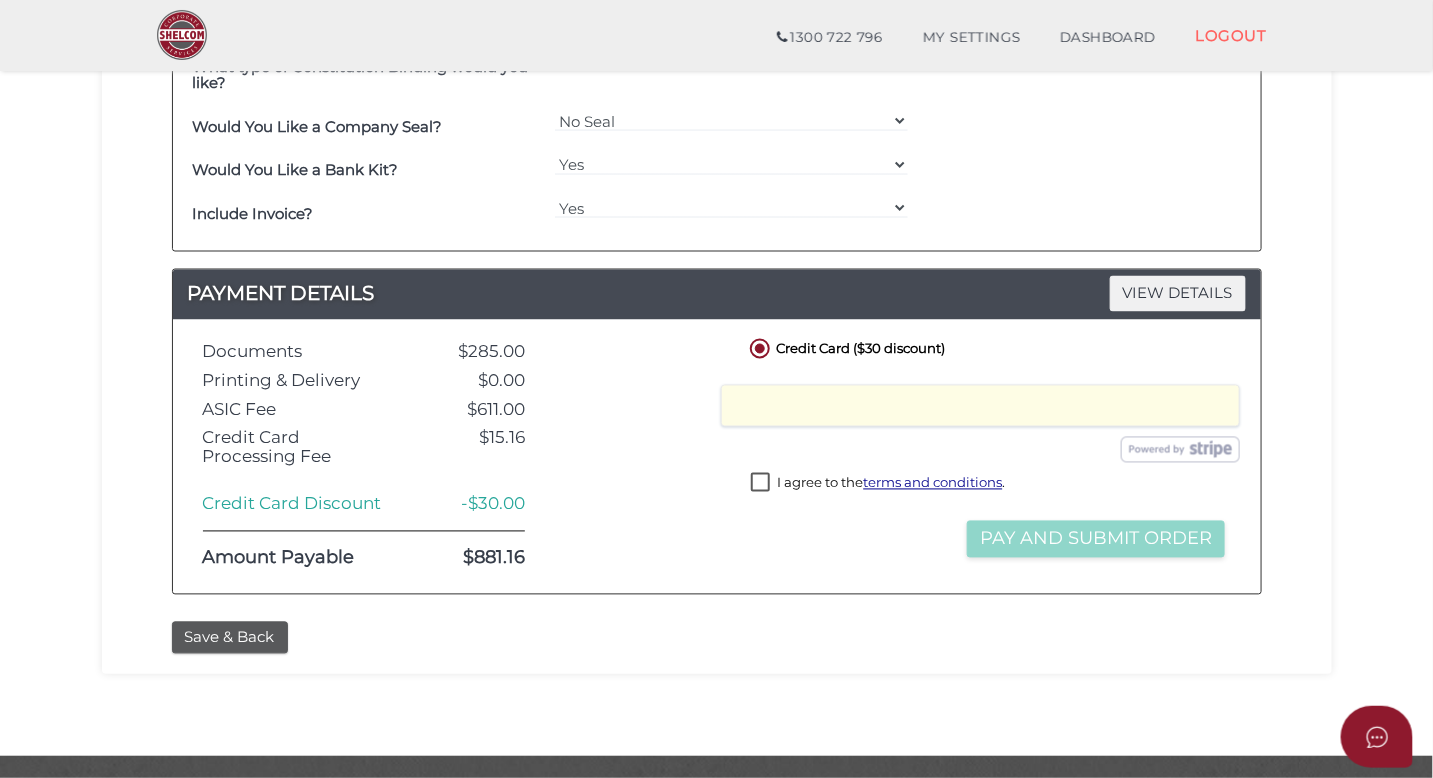 click on "I agree to the  terms and conditions ." at bounding box center (878, 485) 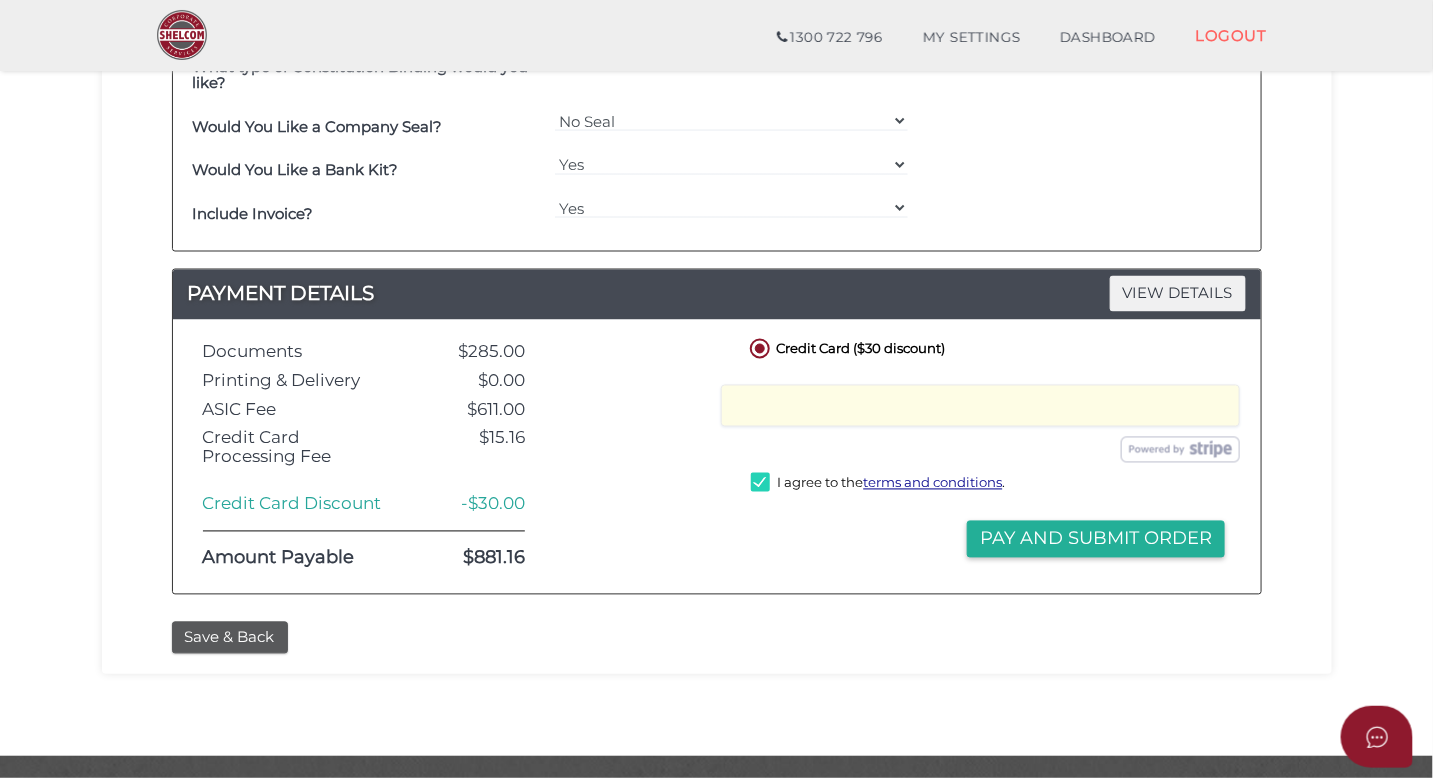 click on "Credit Card ($30 discount)" at bounding box center (845, 347) 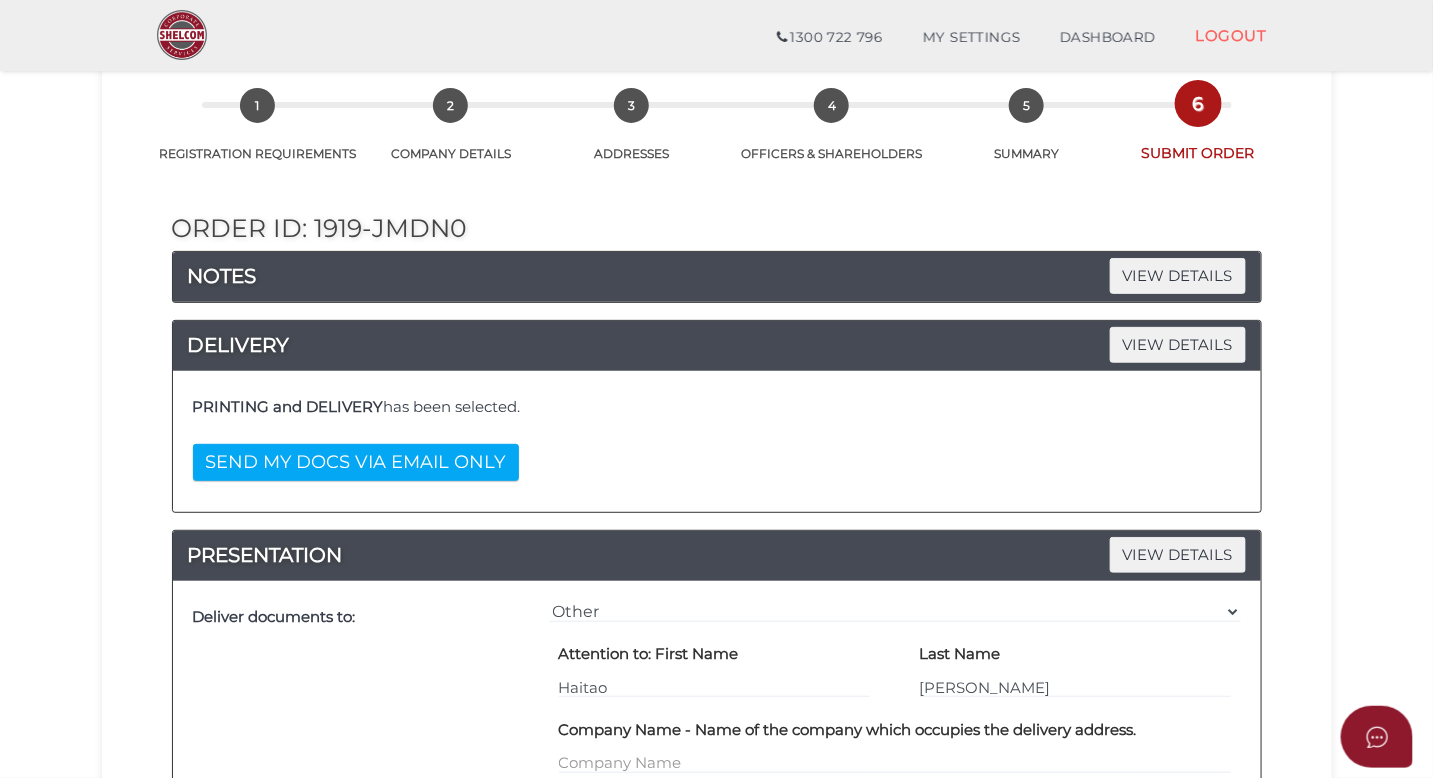 scroll, scrollTop: 103, scrollLeft: 0, axis: vertical 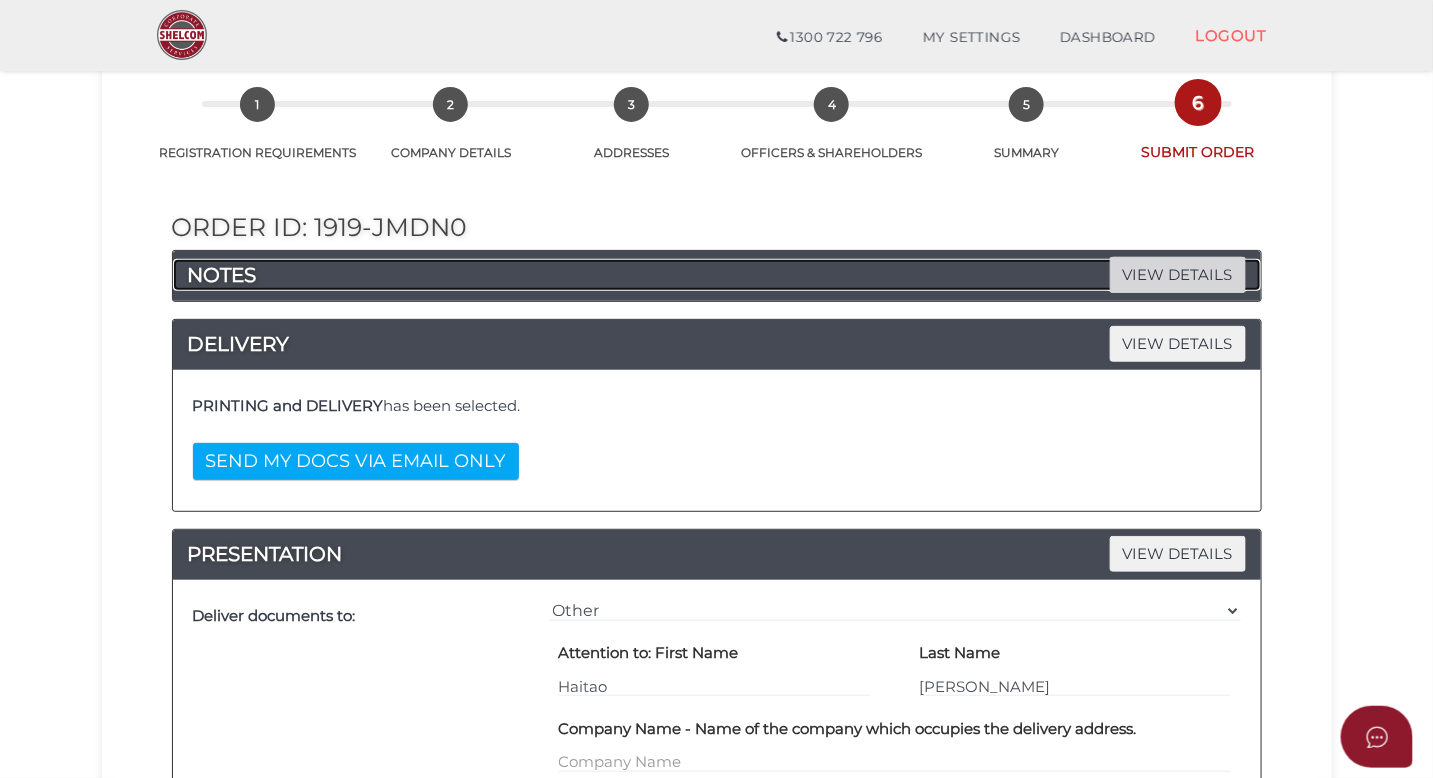 click on "VIEW DETAILS" at bounding box center [1178, 274] 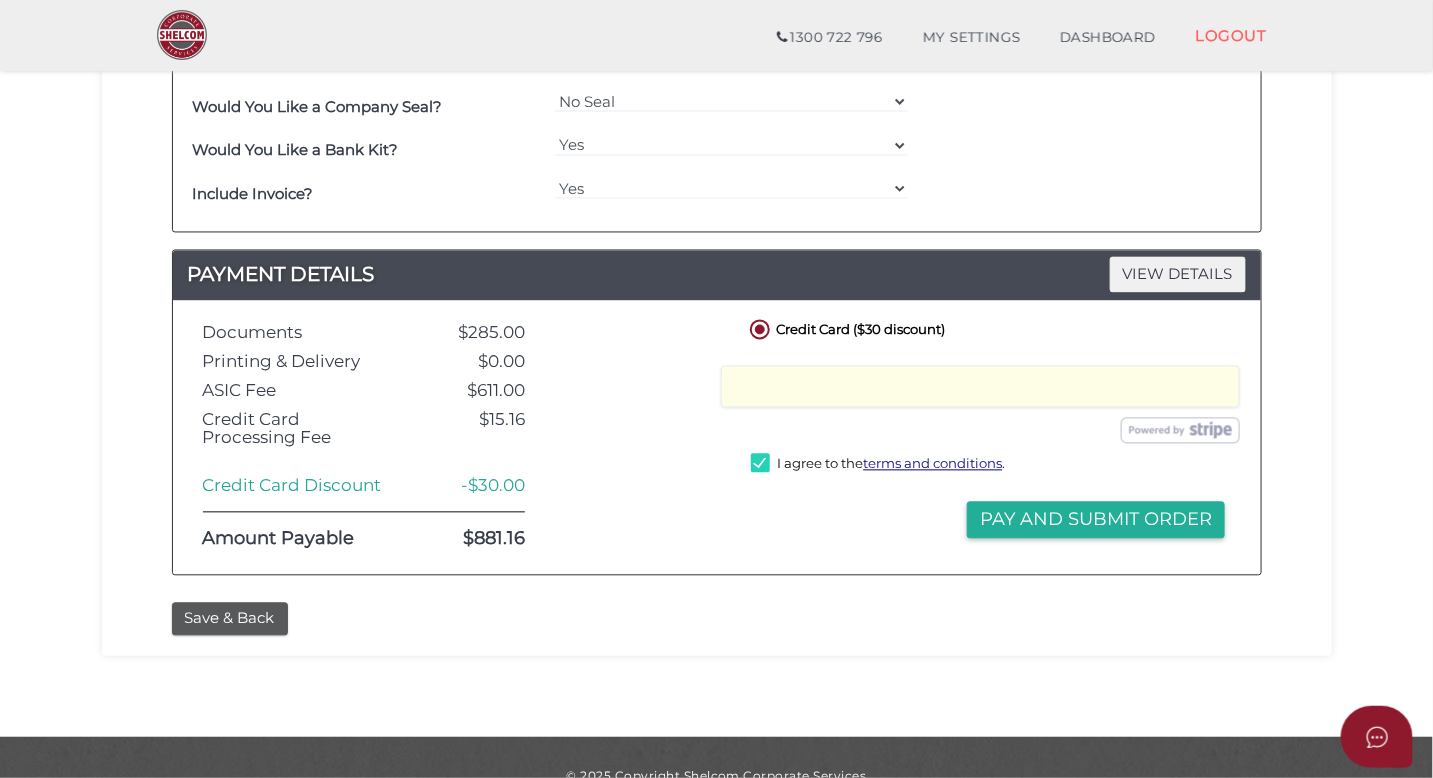 scroll, scrollTop: 1410, scrollLeft: 0, axis: vertical 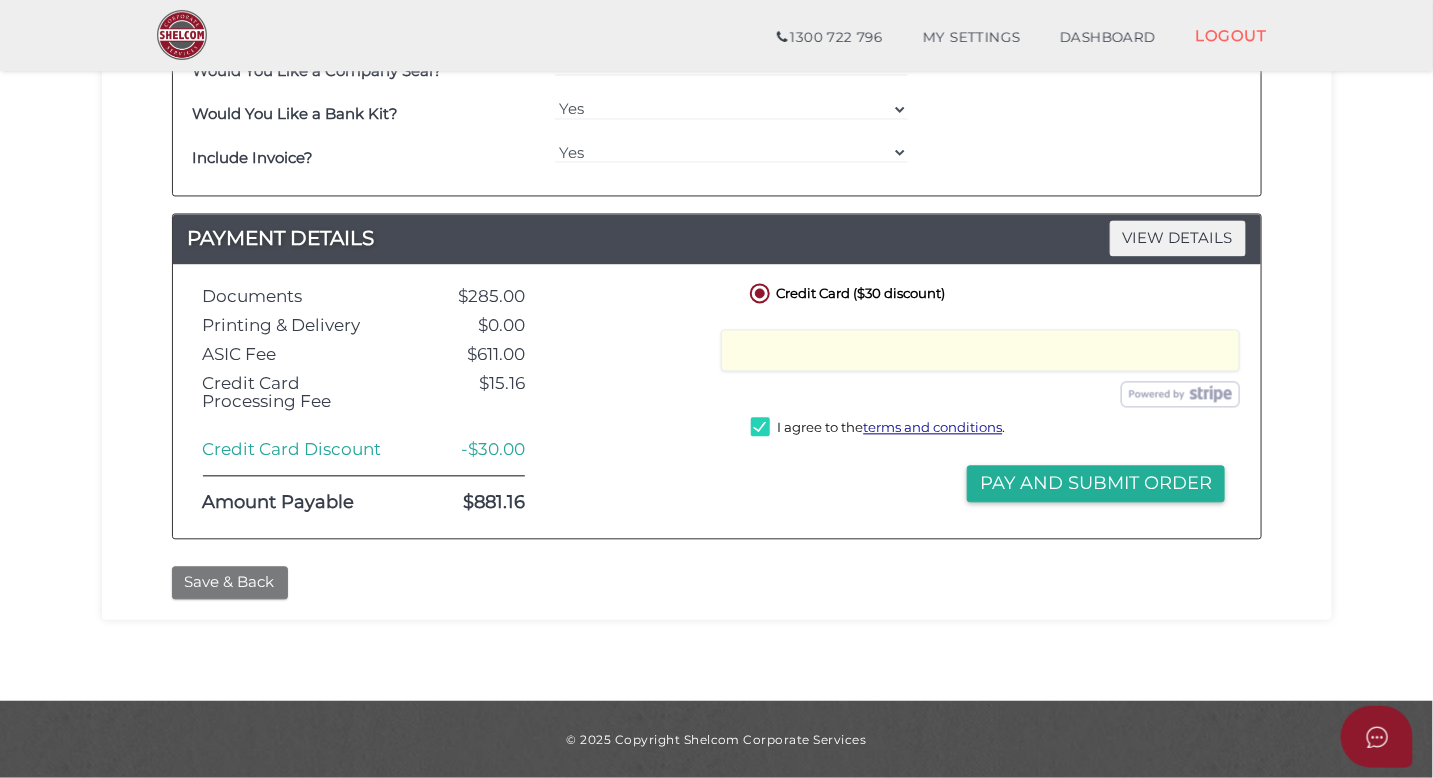 click on "Save & Back" at bounding box center (230, 583) 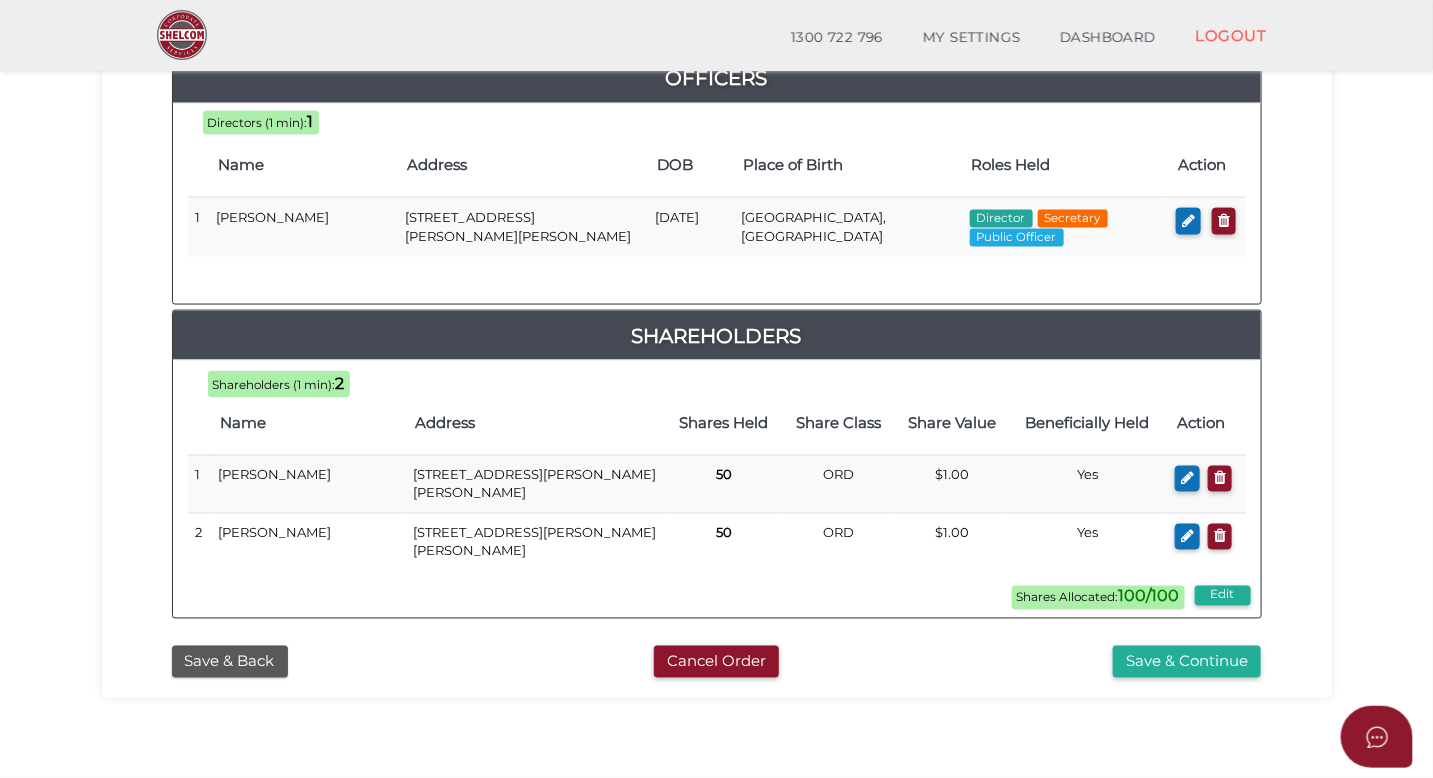 scroll, scrollTop: 970, scrollLeft: 0, axis: vertical 